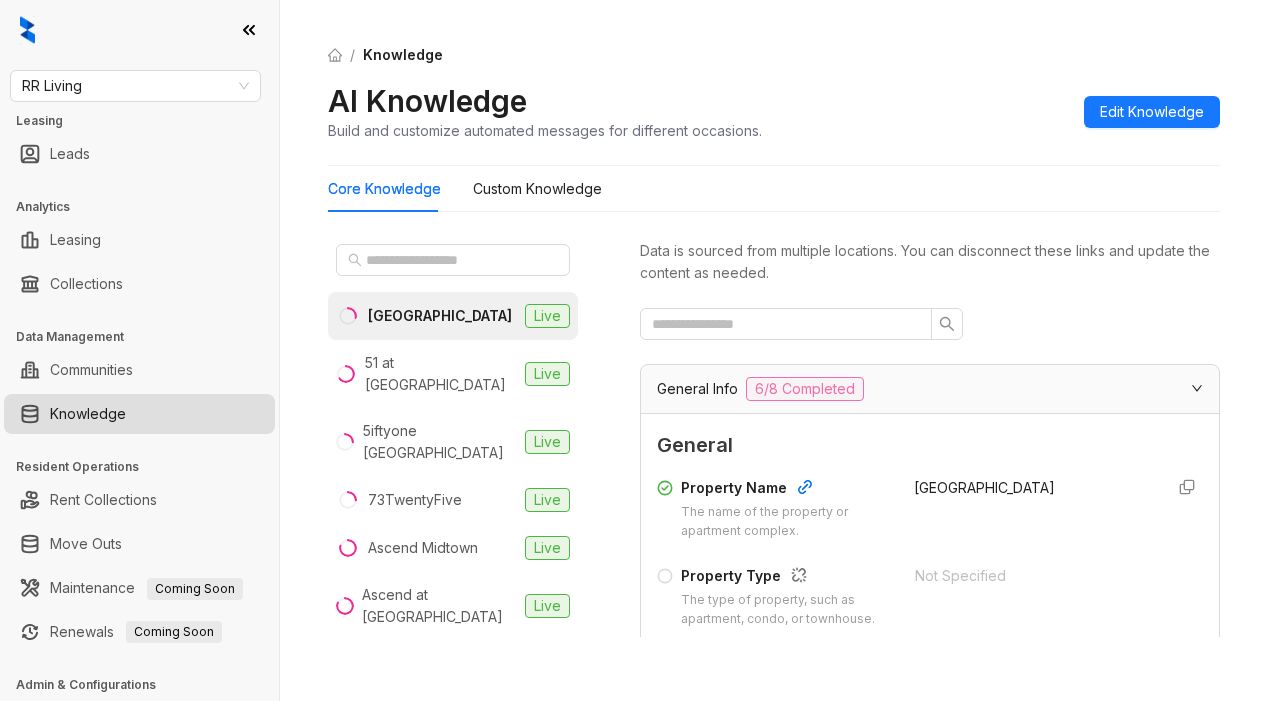 scroll, scrollTop: 0, scrollLeft: 0, axis: both 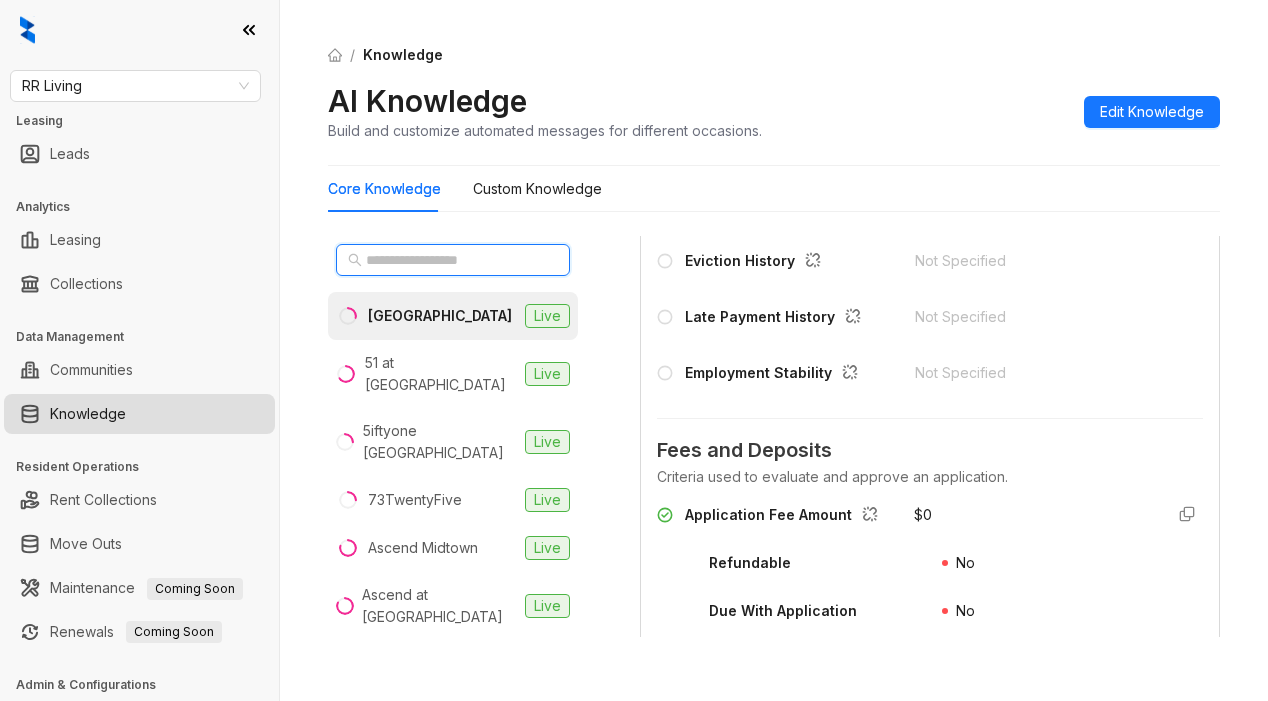 click at bounding box center (454, 260) 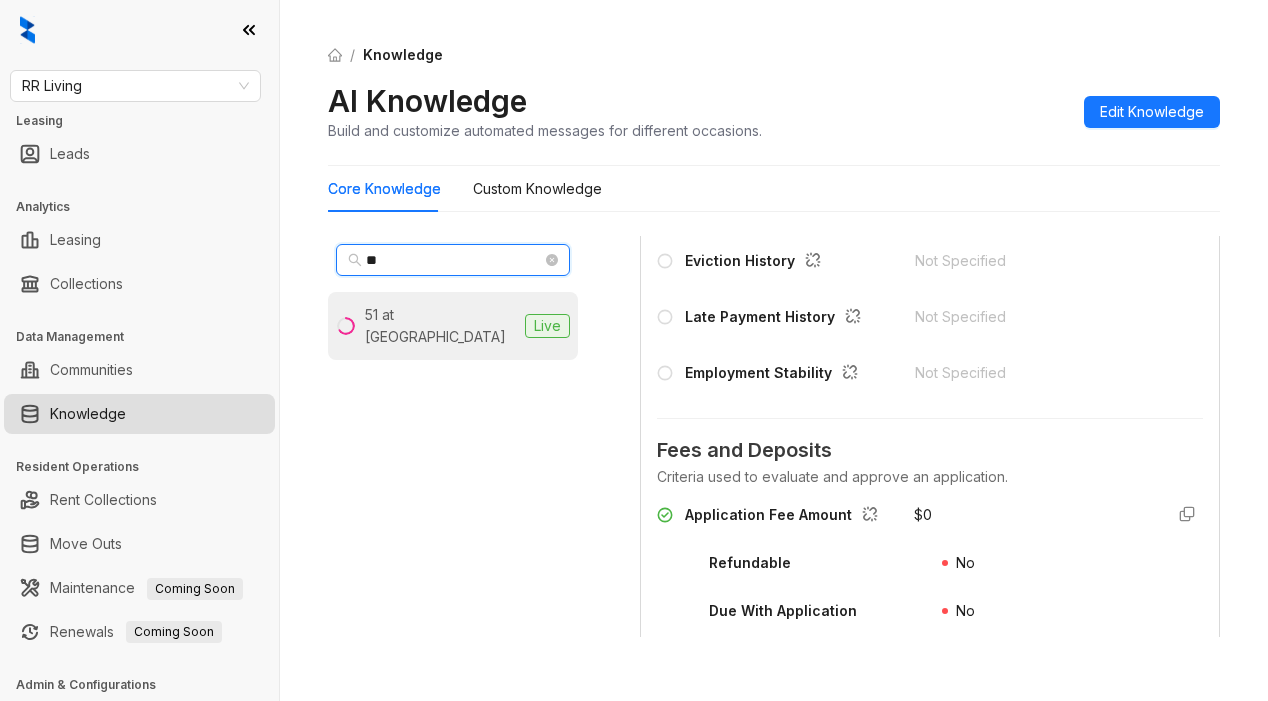 type on "**" 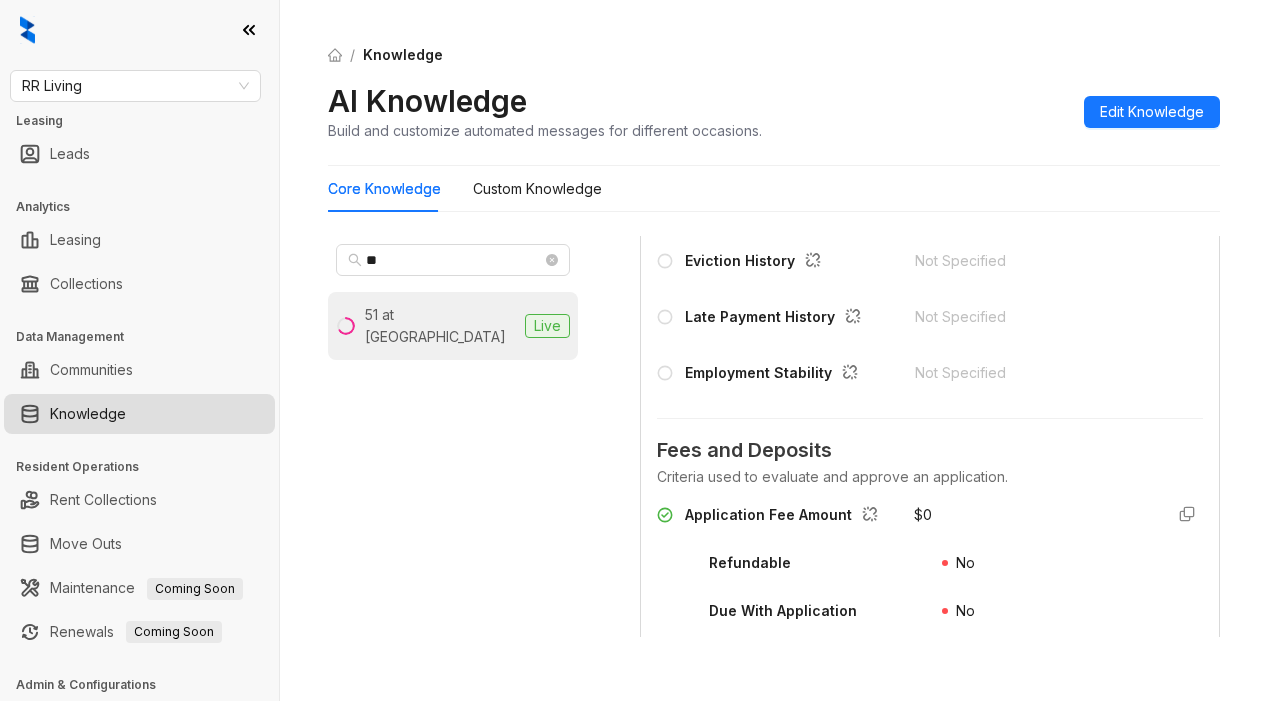 click on "51 at [GEOGRAPHIC_DATA]" at bounding box center [441, 326] 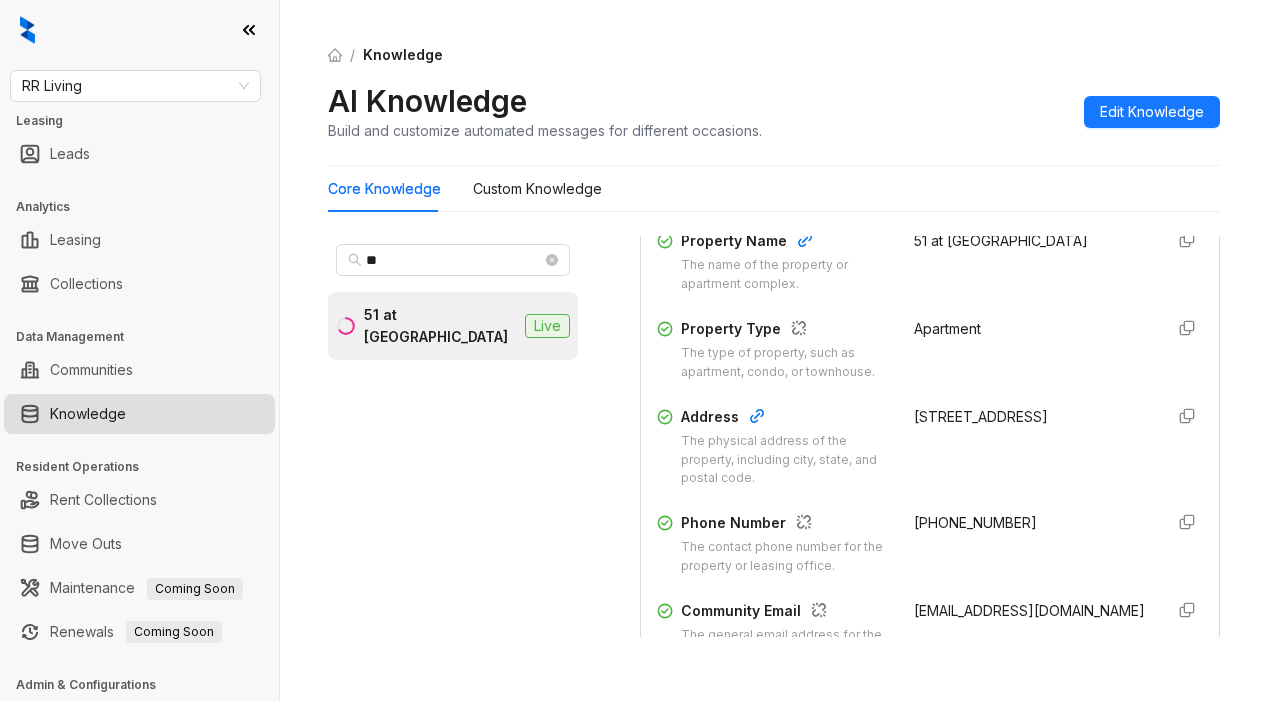 scroll, scrollTop: 400, scrollLeft: 0, axis: vertical 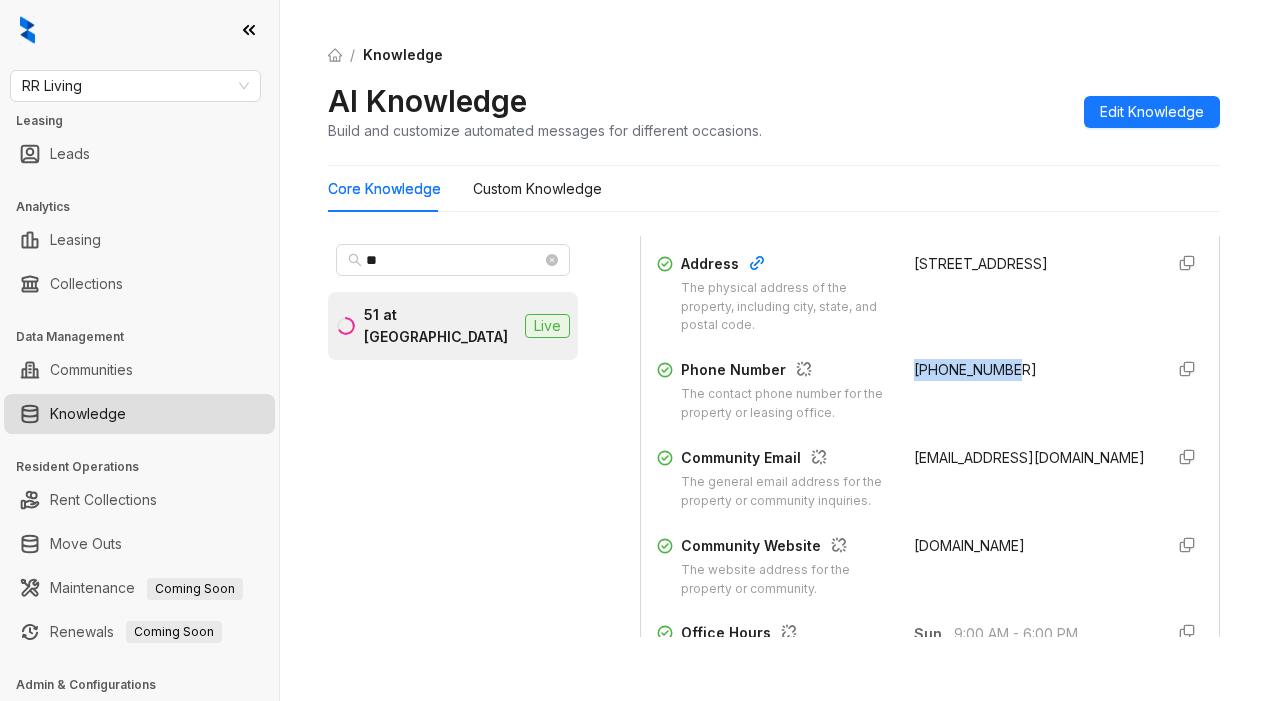 drag, startPoint x: 884, startPoint y: 387, endPoint x: 1006, endPoint y: 387, distance: 122 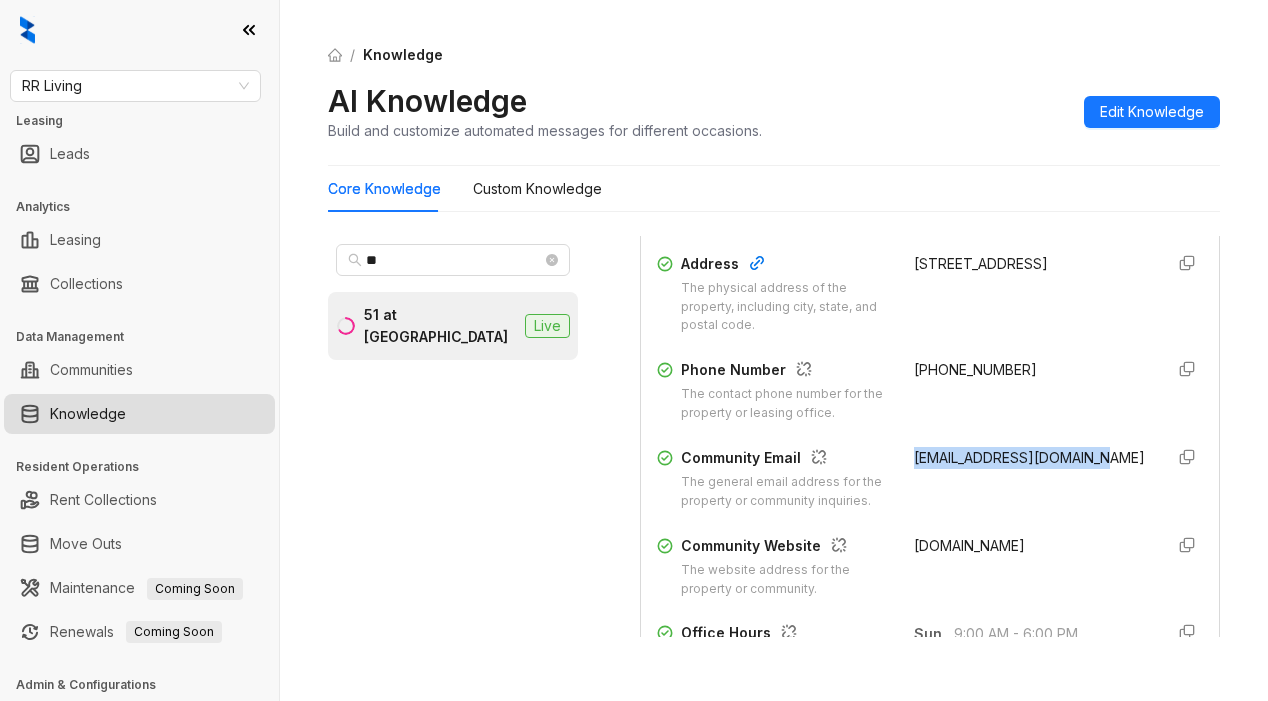 drag, startPoint x: 890, startPoint y: 476, endPoint x: 1073, endPoint y: 491, distance: 183.61372 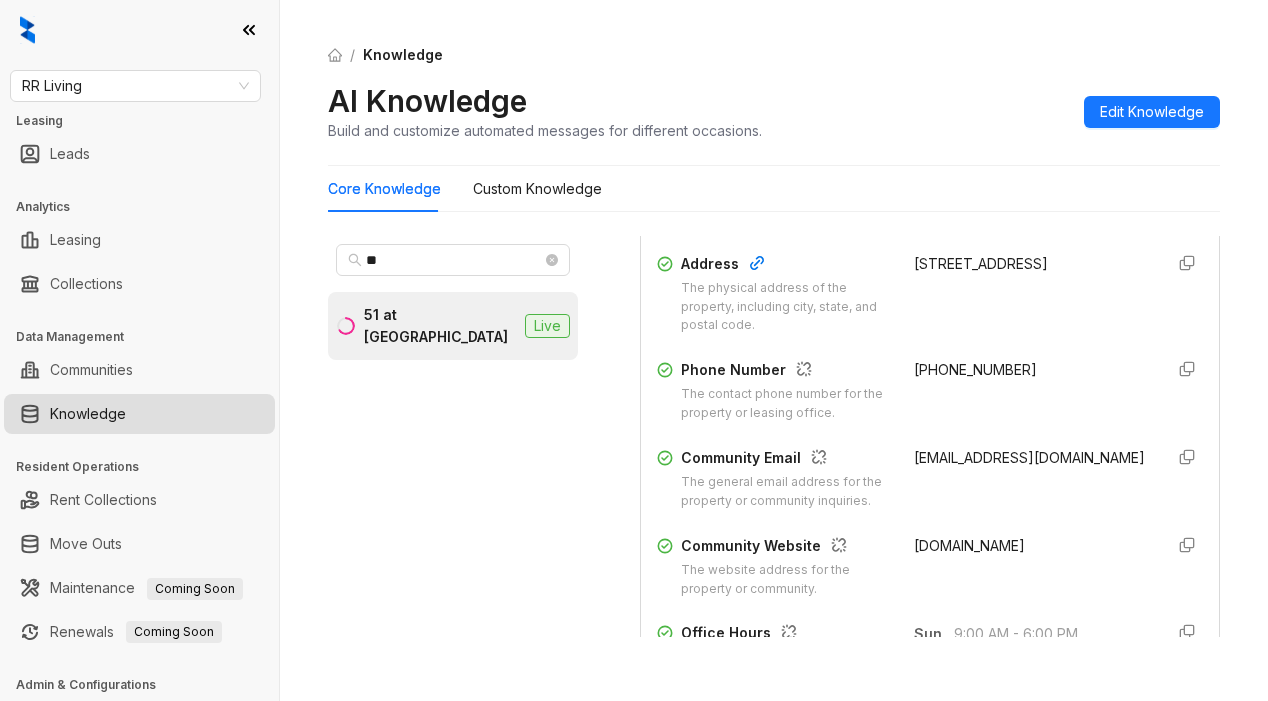 drag, startPoint x: 919, startPoint y: 111, endPoint x: 899, endPoint y: 101, distance: 22.36068 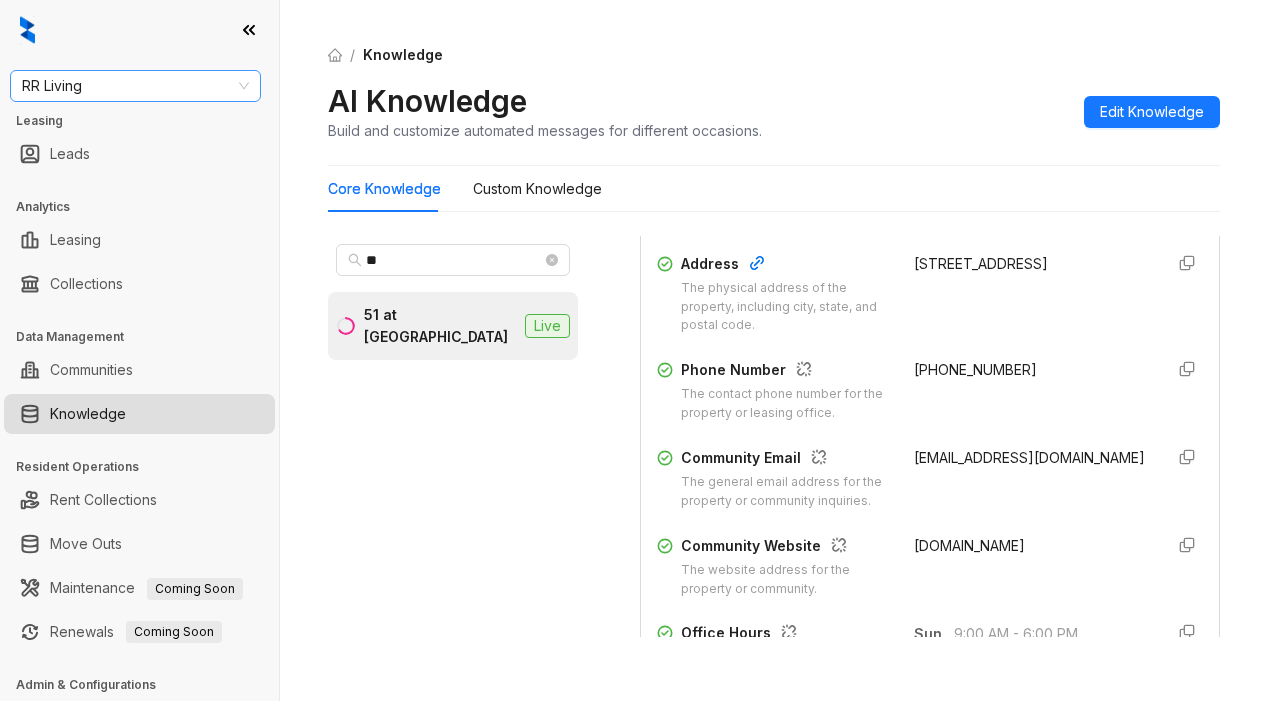 click on "RR Living" at bounding box center (135, 86) 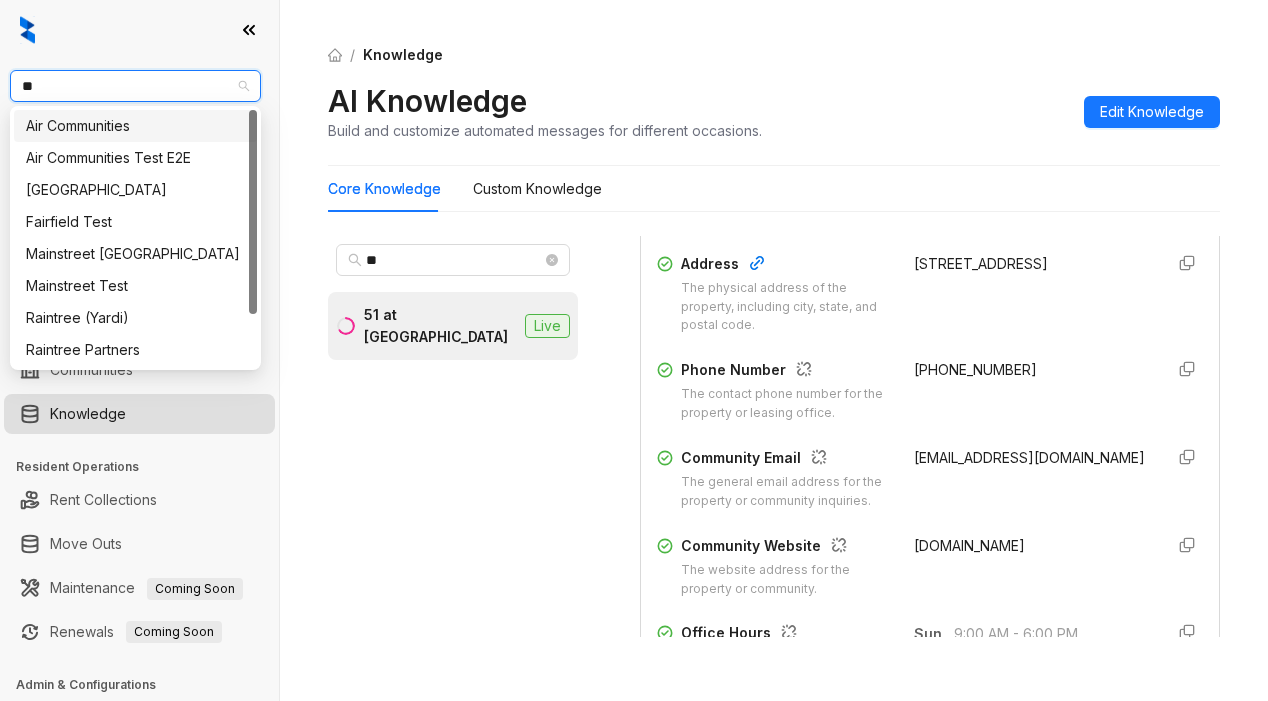 type on "***" 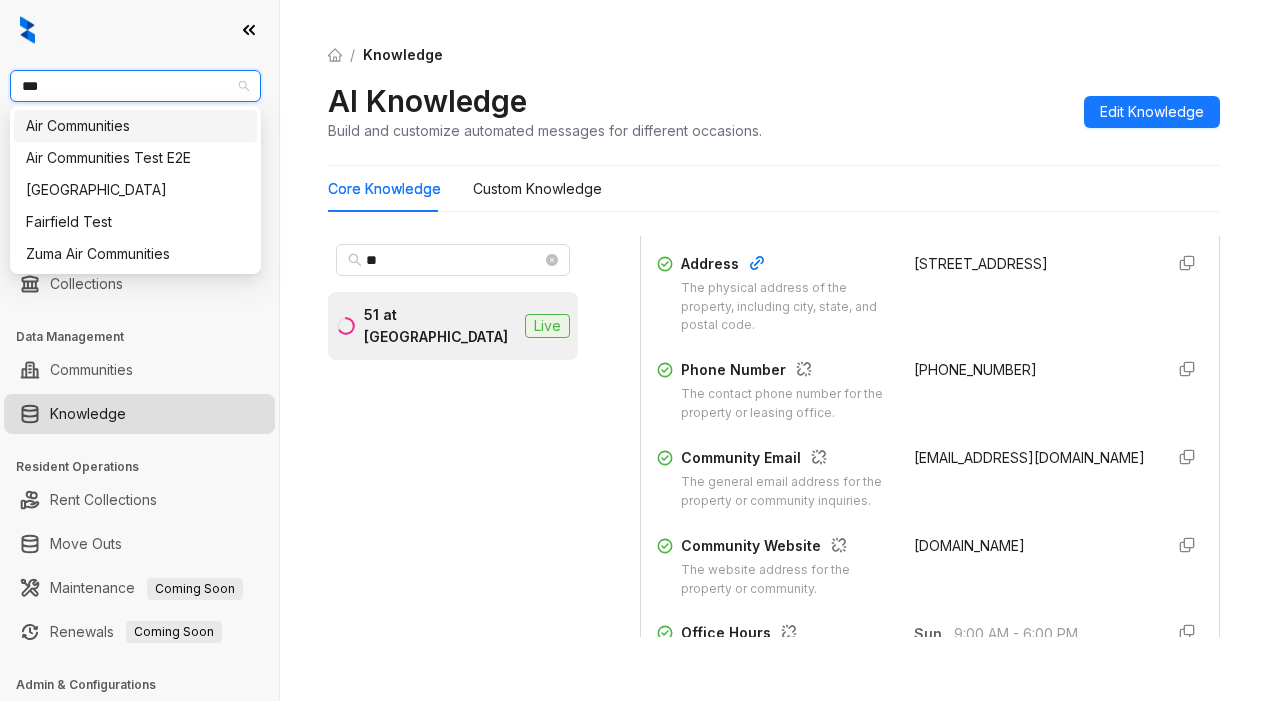 click on "Air Communities" at bounding box center [135, 126] 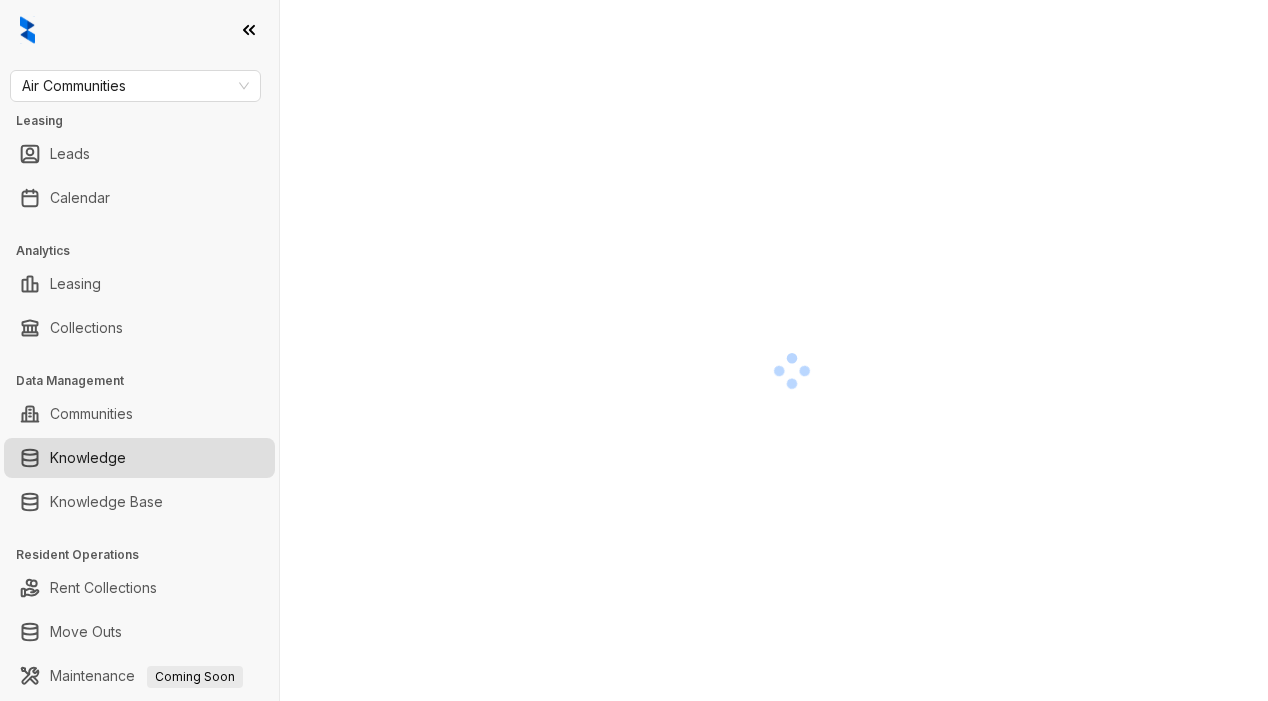 scroll, scrollTop: 0, scrollLeft: 0, axis: both 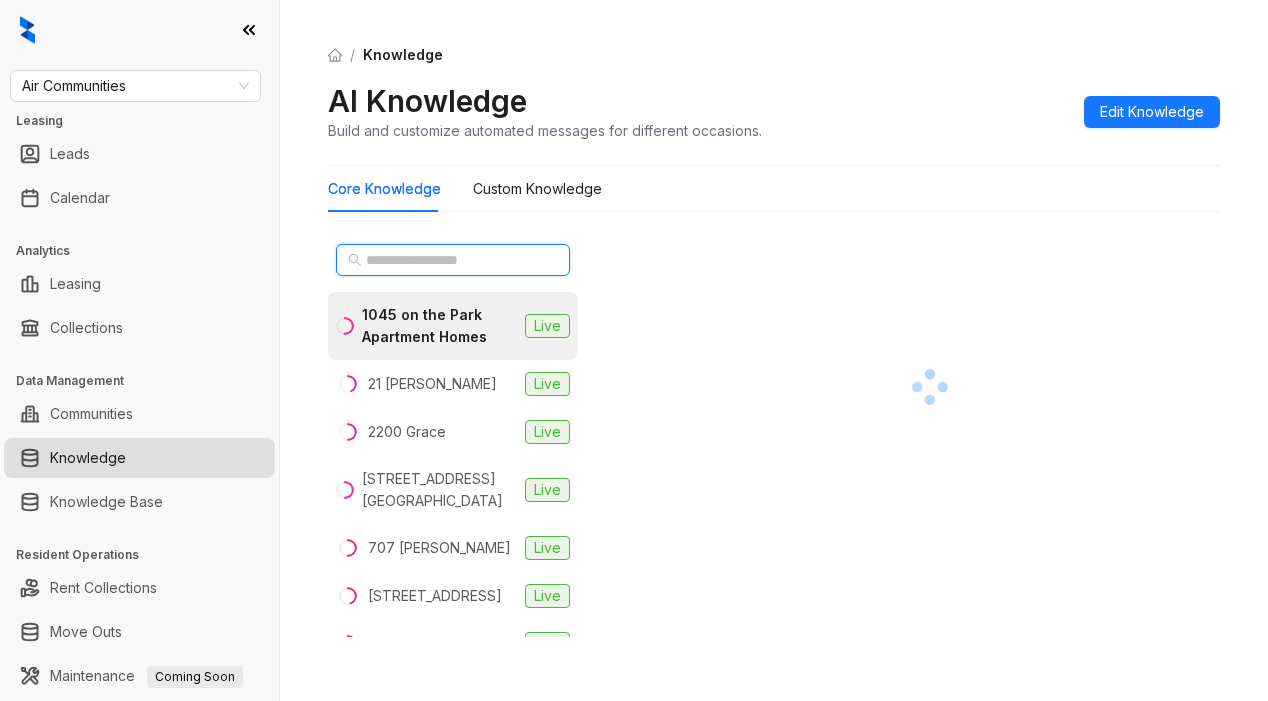 click at bounding box center (454, 260) 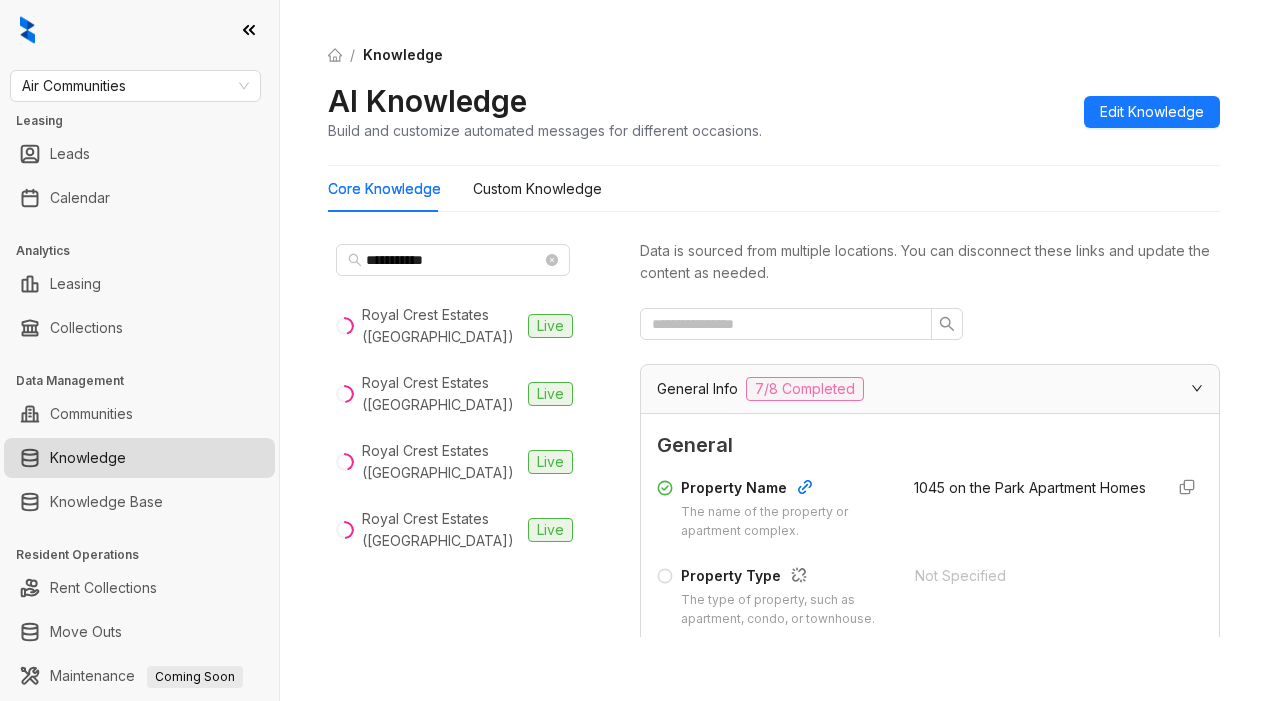click on "**********" at bounding box center (453, 436) 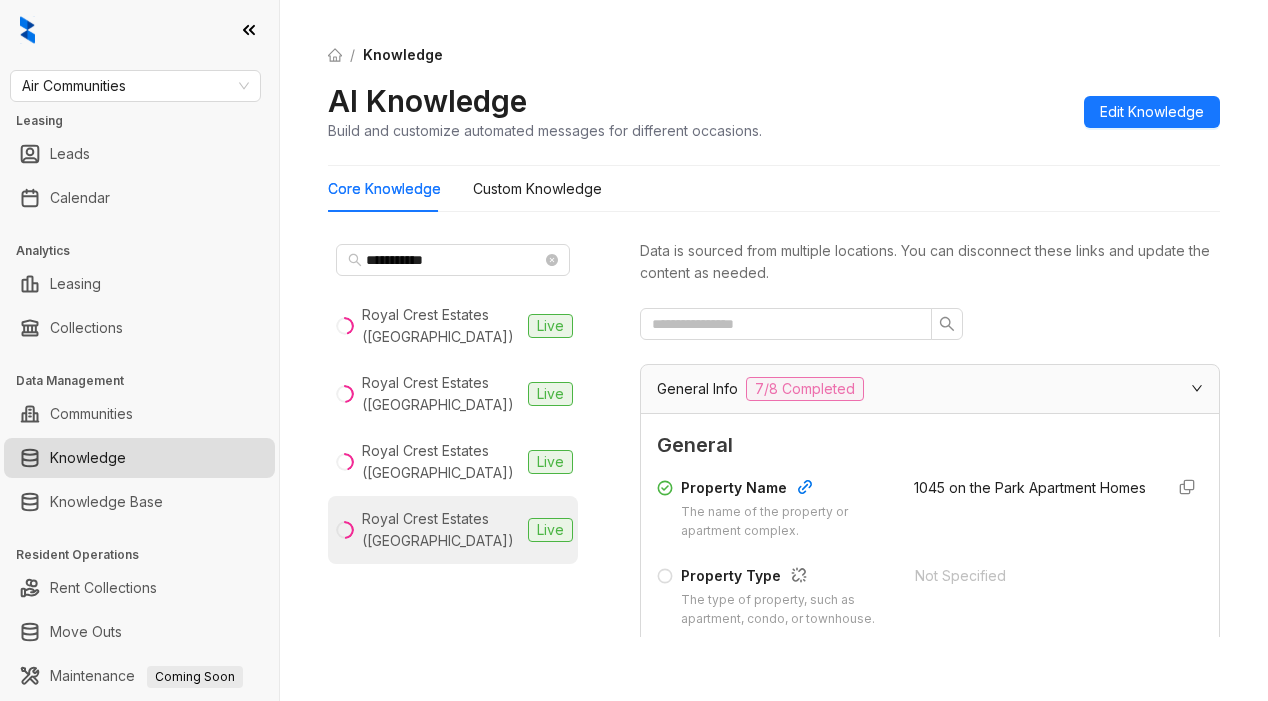 click on "Royal Crest Estates (Warwick)" at bounding box center [441, 530] 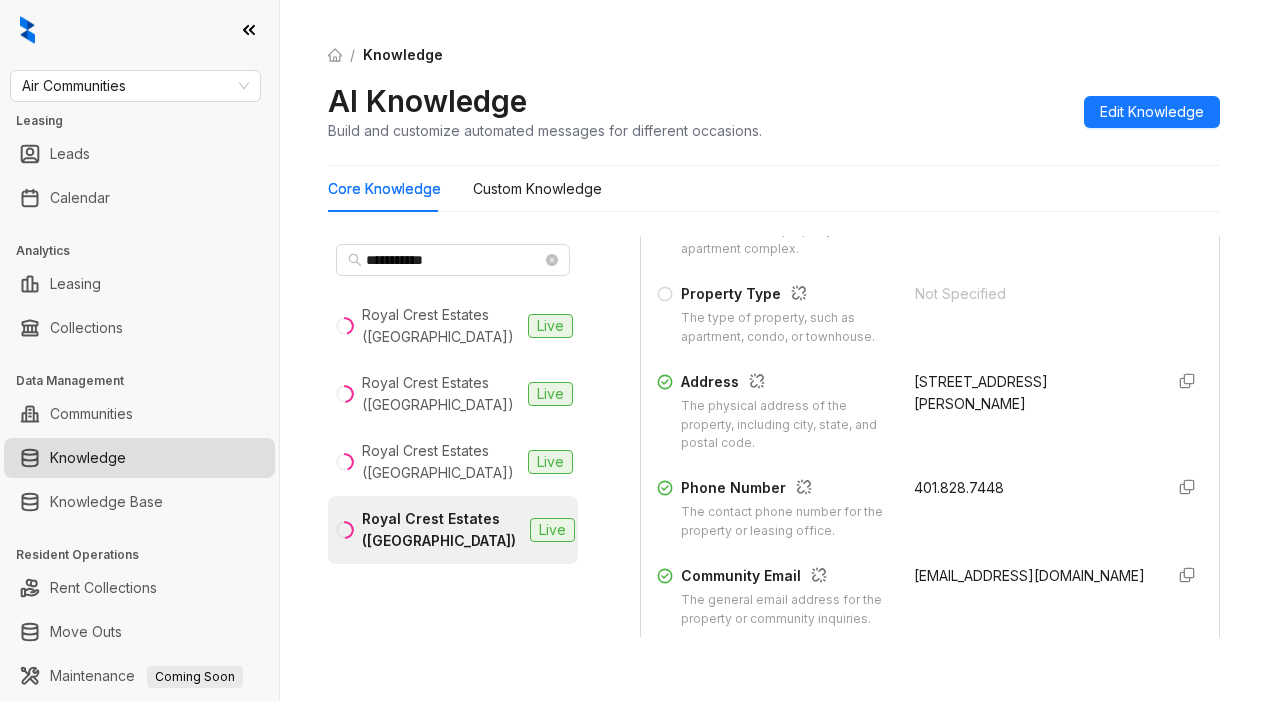 scroll, scrollTop: 500, scrollLeft: 0, axis: vertical 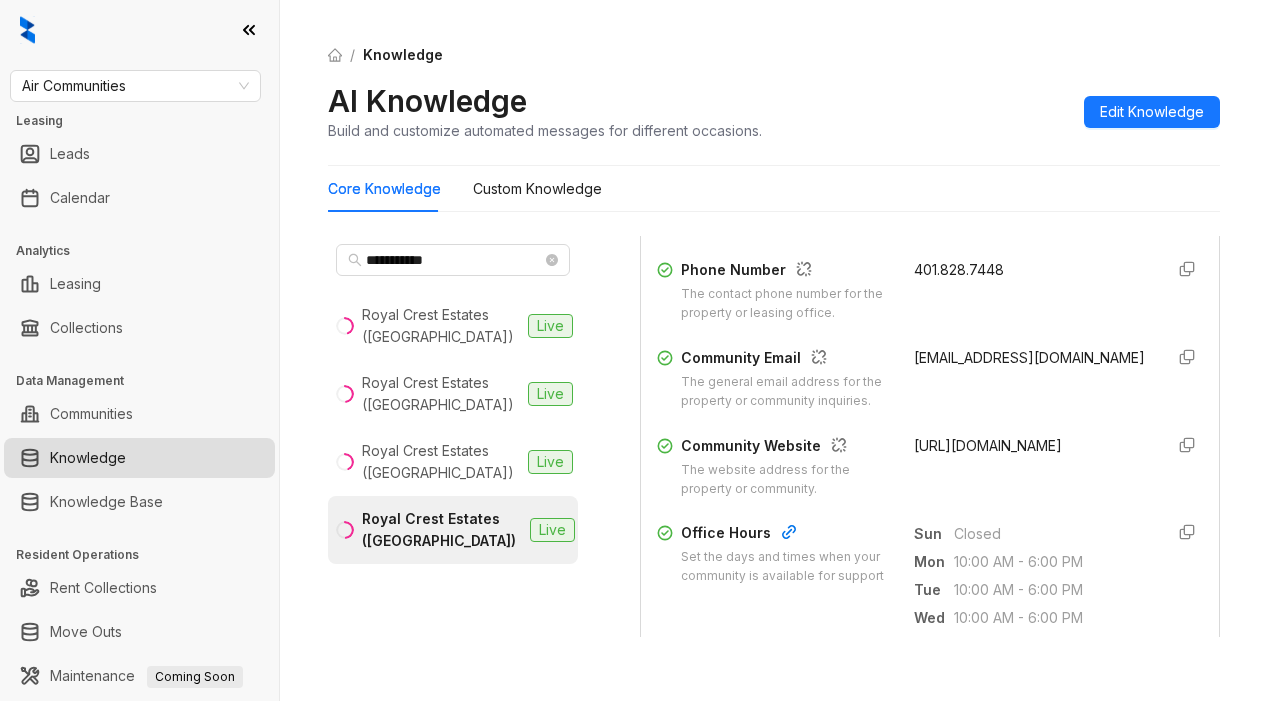 drag, startPoint x: 883, startPoint y: 481, endPoint x: 940, endPoint y: 509, distance: 63.505905 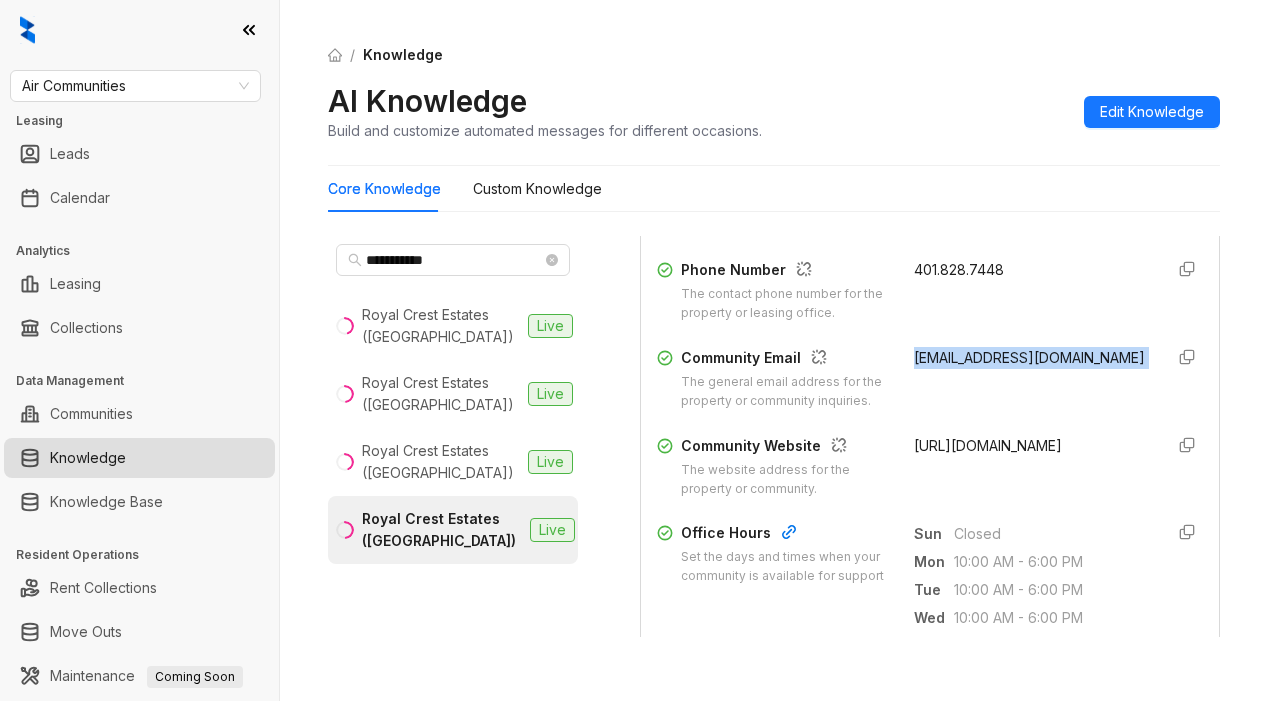 drag, startPoint x: 886, startPoint y: 367, endPoint x: 1141, endPoint y: 402, distance: 257.39075 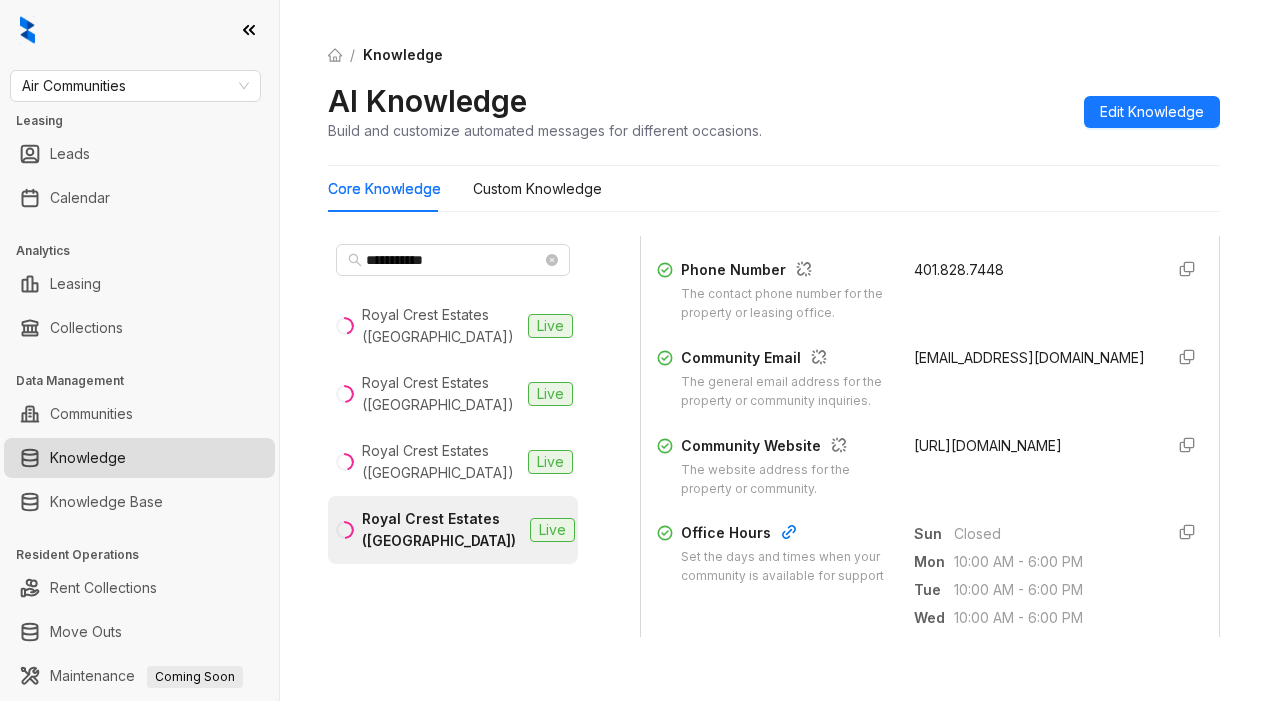 click on "AI Knowledge Build and customize automated messages for different occasions. Edit Knowledge" at bounding box center (774, 111) 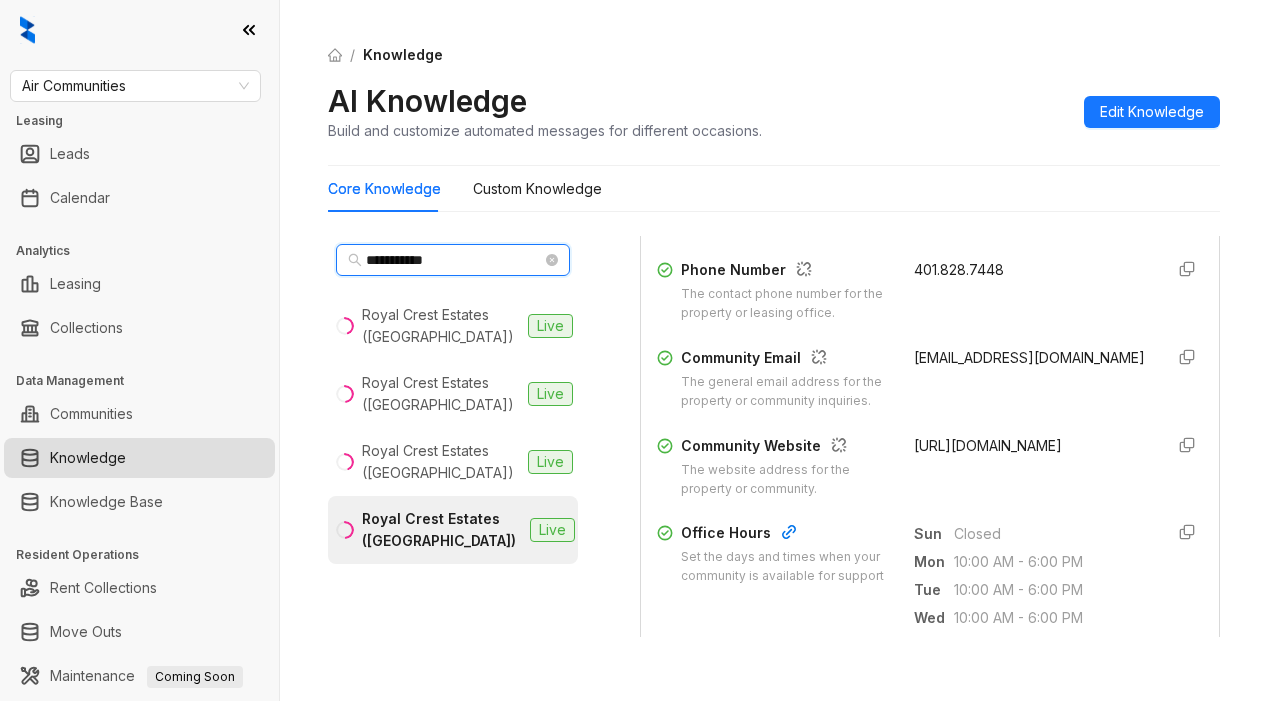 drag, startPoint x: 466, startPoint y: 261, endPoint x: 350, endPoint y: 255, distance: 116.15507 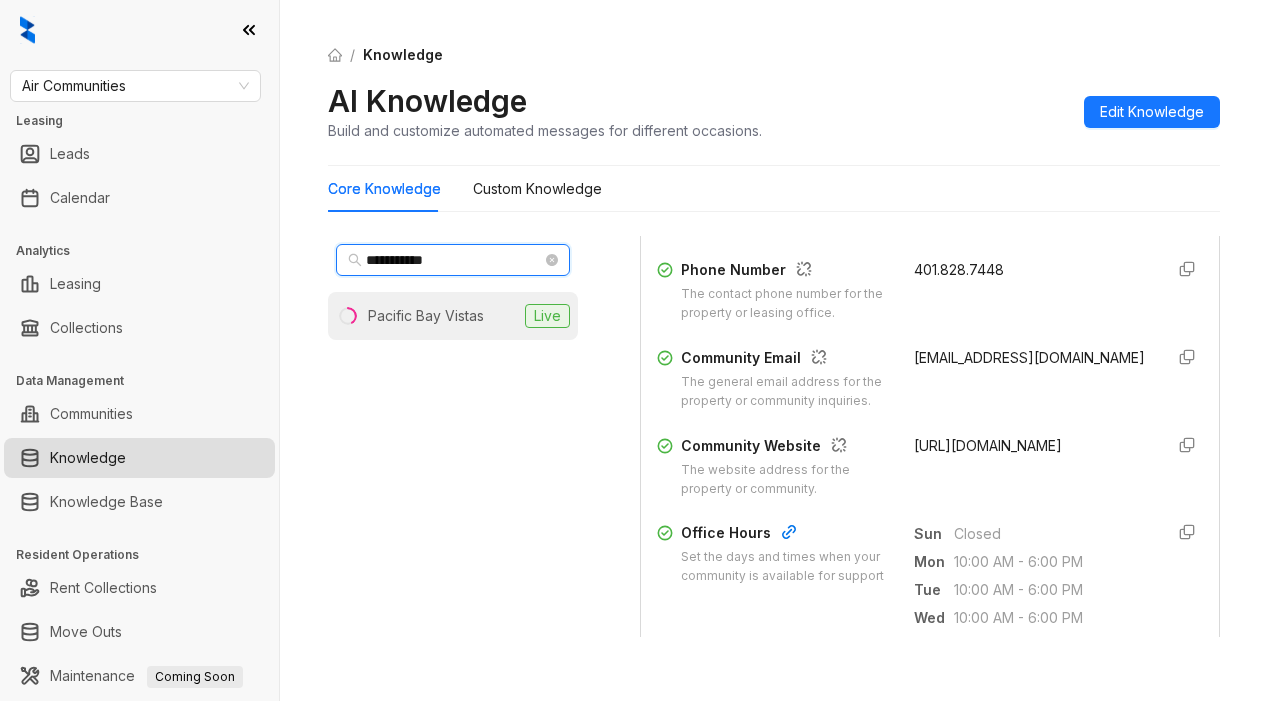type on "**********" 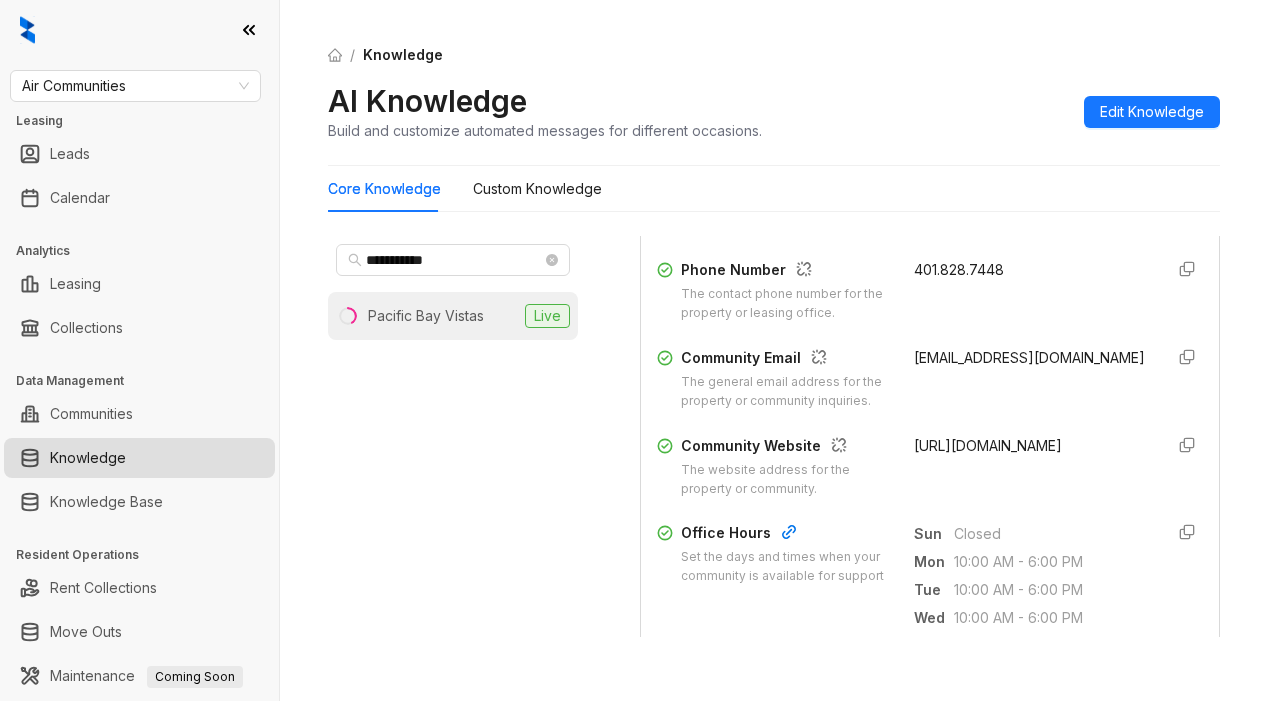 click on "Pacific Bay Vistas" at bounding box center [426, 316] 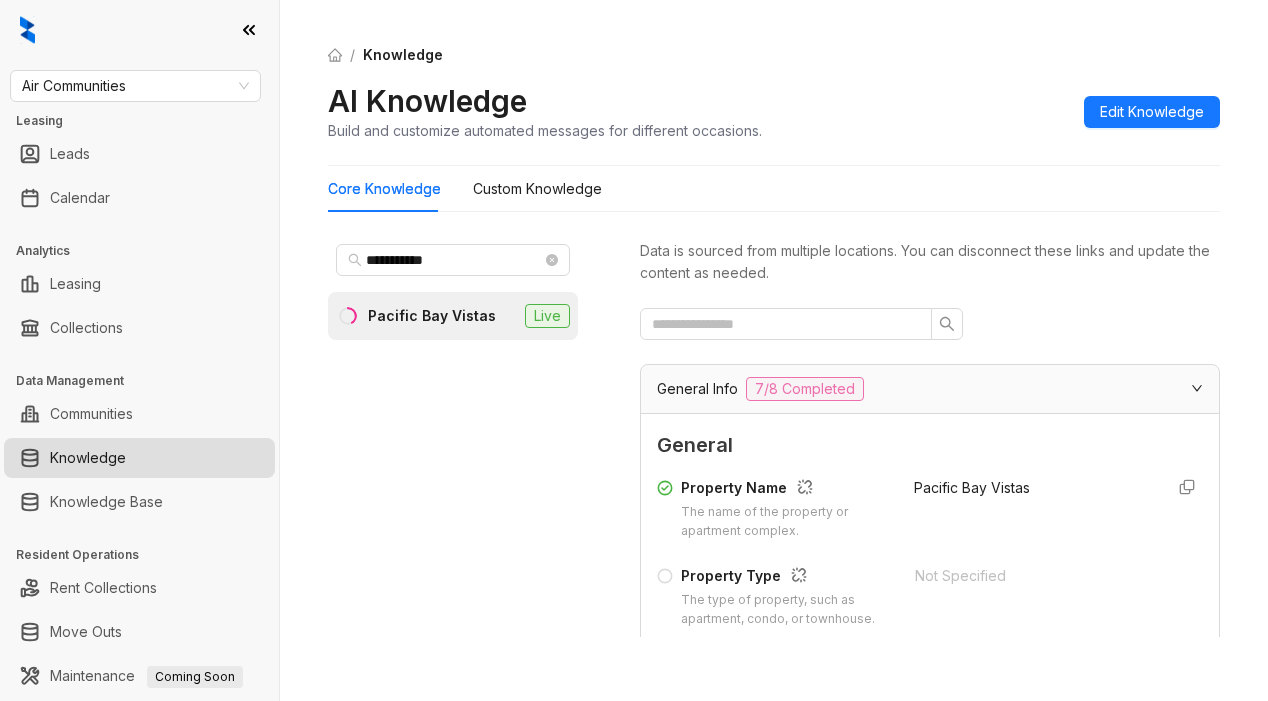 click on "AI Knowledge Build and customize automated messages for different occasions. Edit Knowledge" at bounding box center (774, 111) 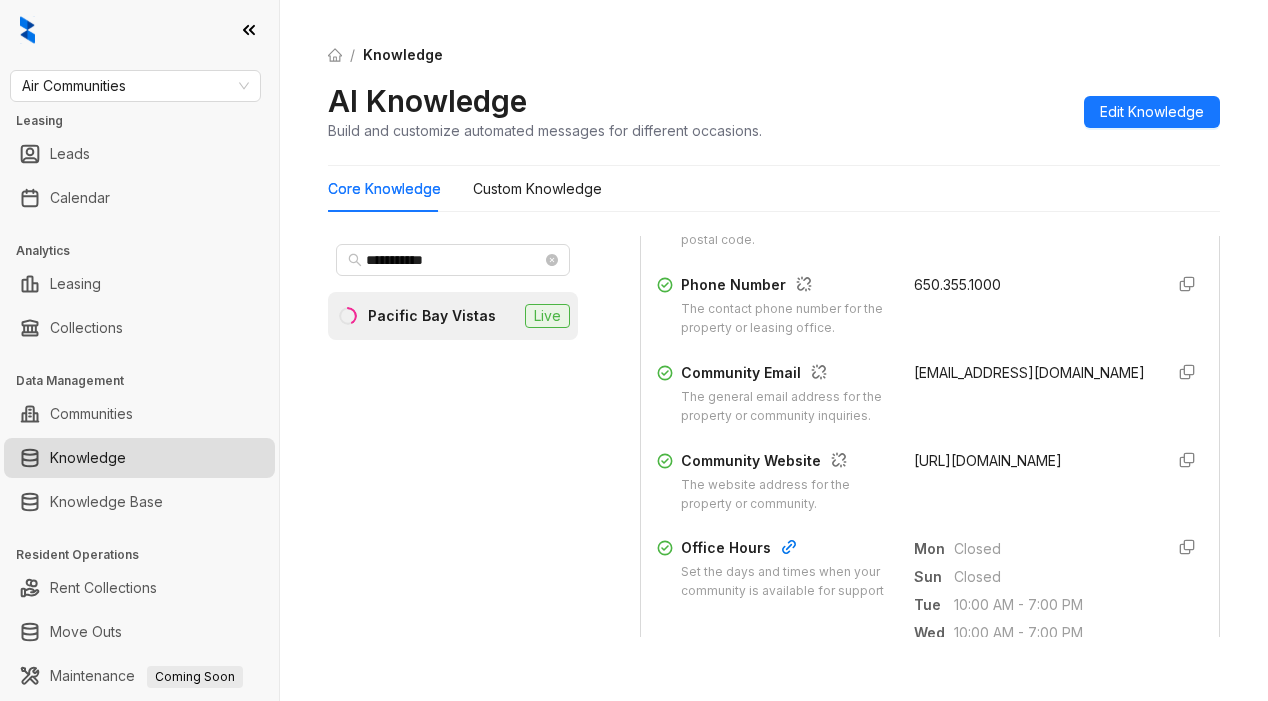 scroll, scrollTop: 500, scrollLeft: 0, axis: vertical 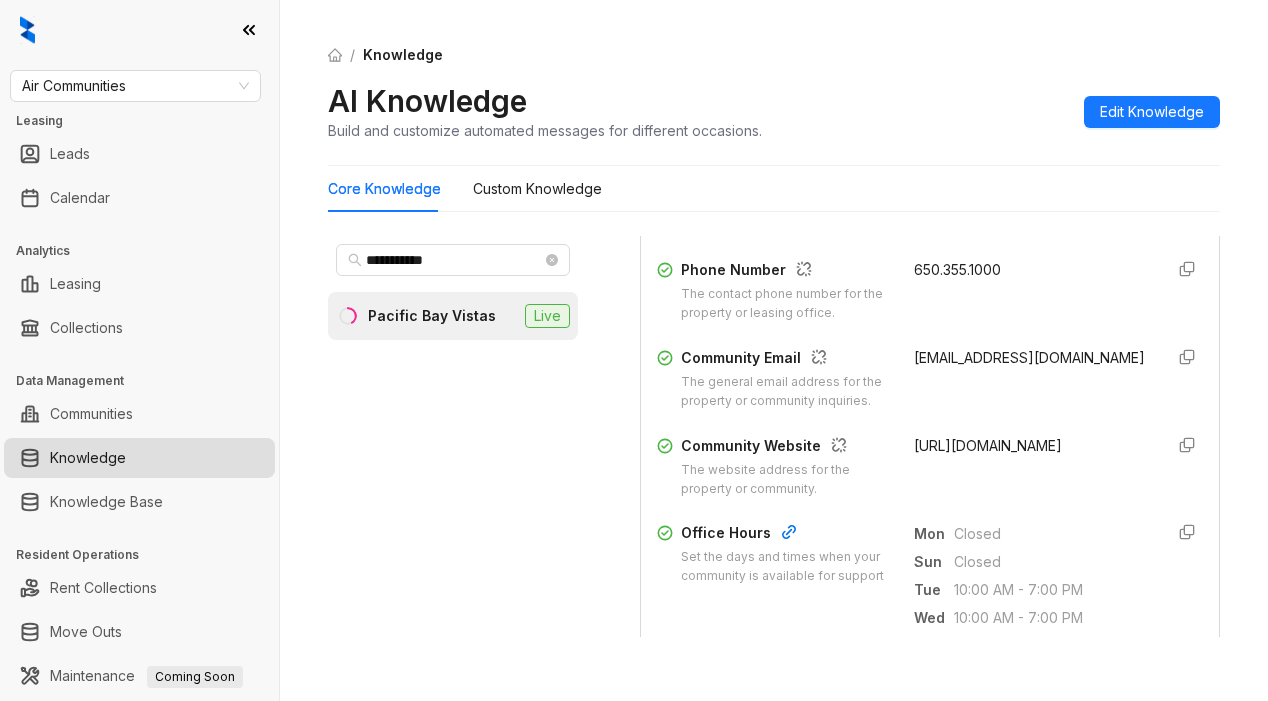click on "041975.pacificbayvistas@aircommunities.com" at bounding box center (1030, 379) 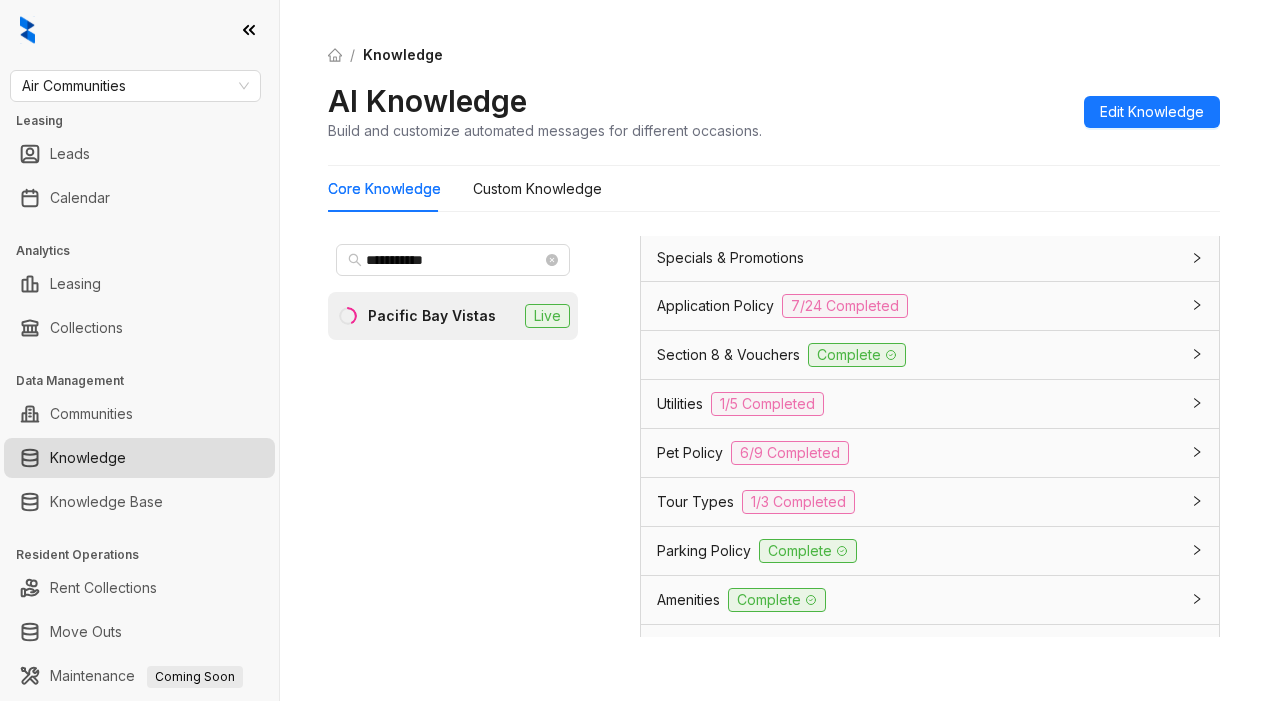 scroll, scrollTop: 1500, scrollLeft: 0, axis: vertical 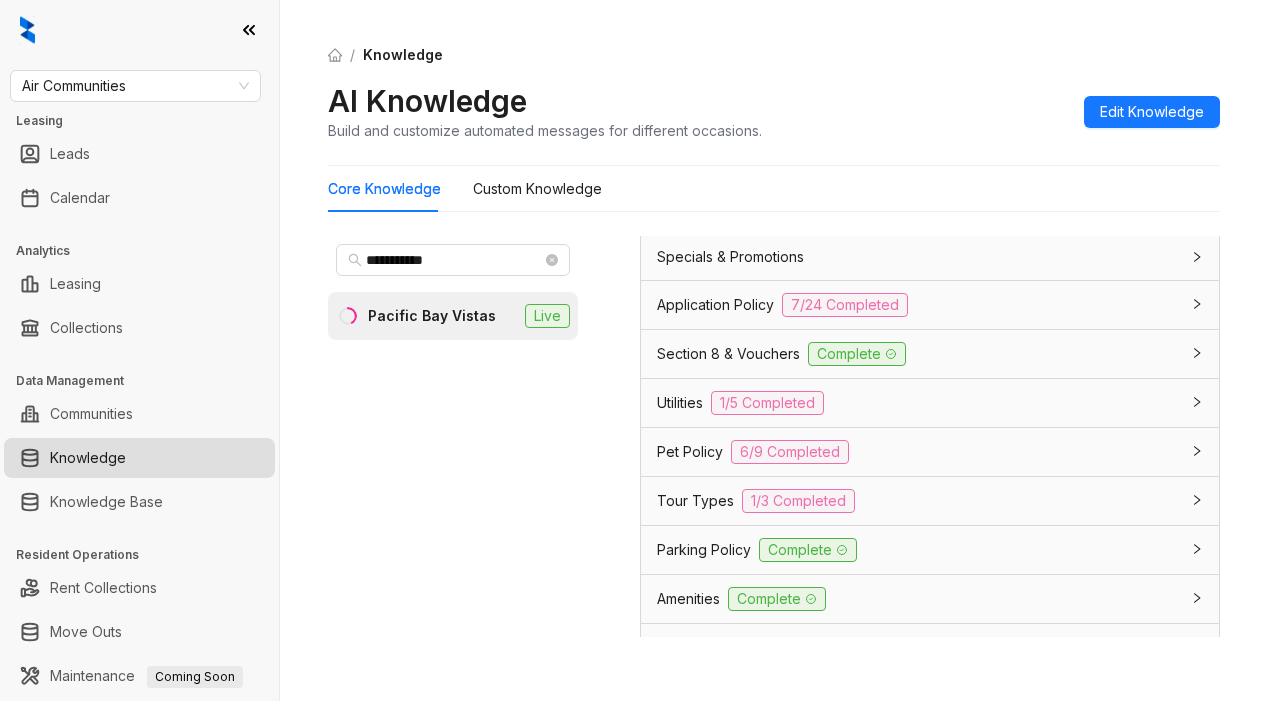 click on "Tour Types" at bounding box center (695, 501) 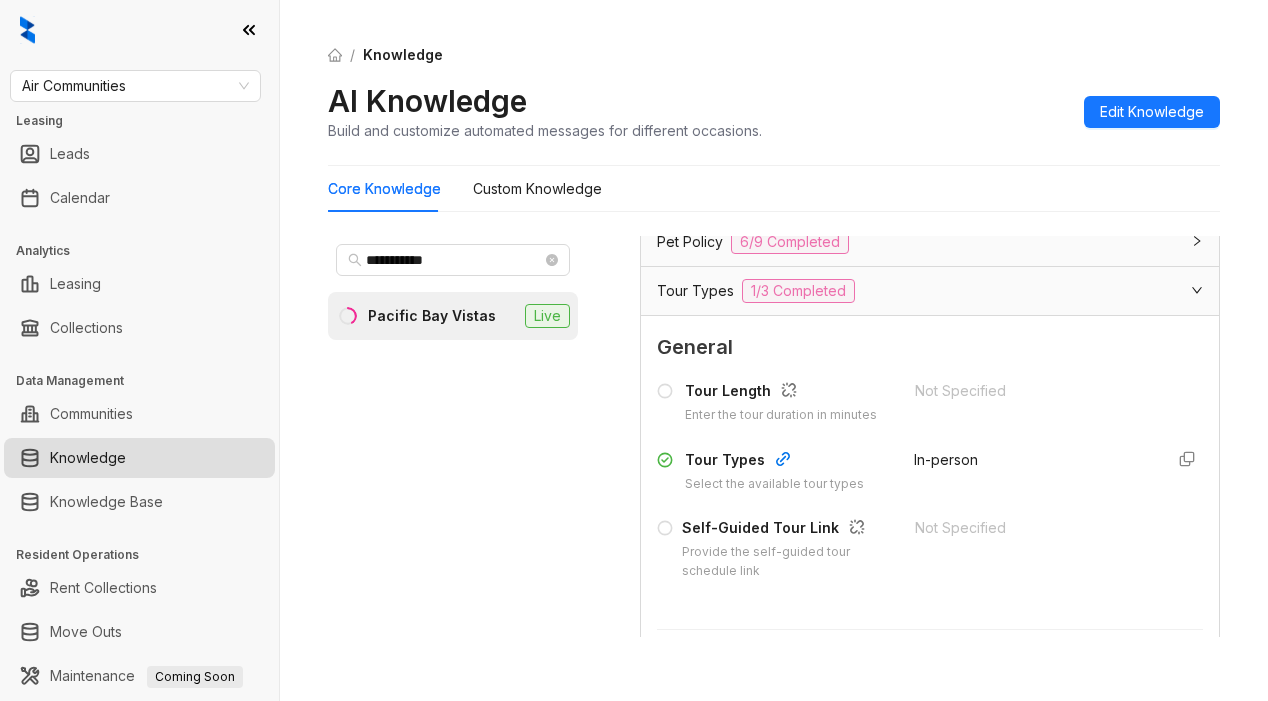 scroll, scrollTop: 1800, scrollLeft: 0, axis: vertical 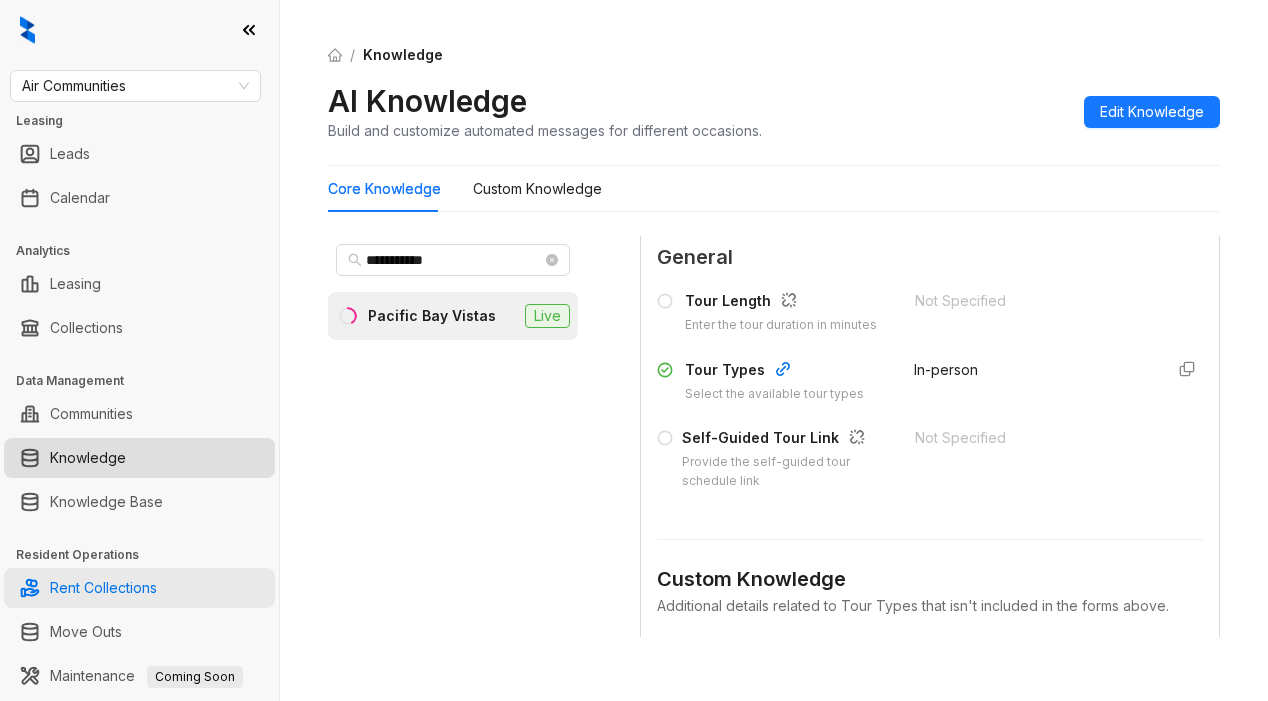 click on "Rent Collections" at bounding box center (103, 588) 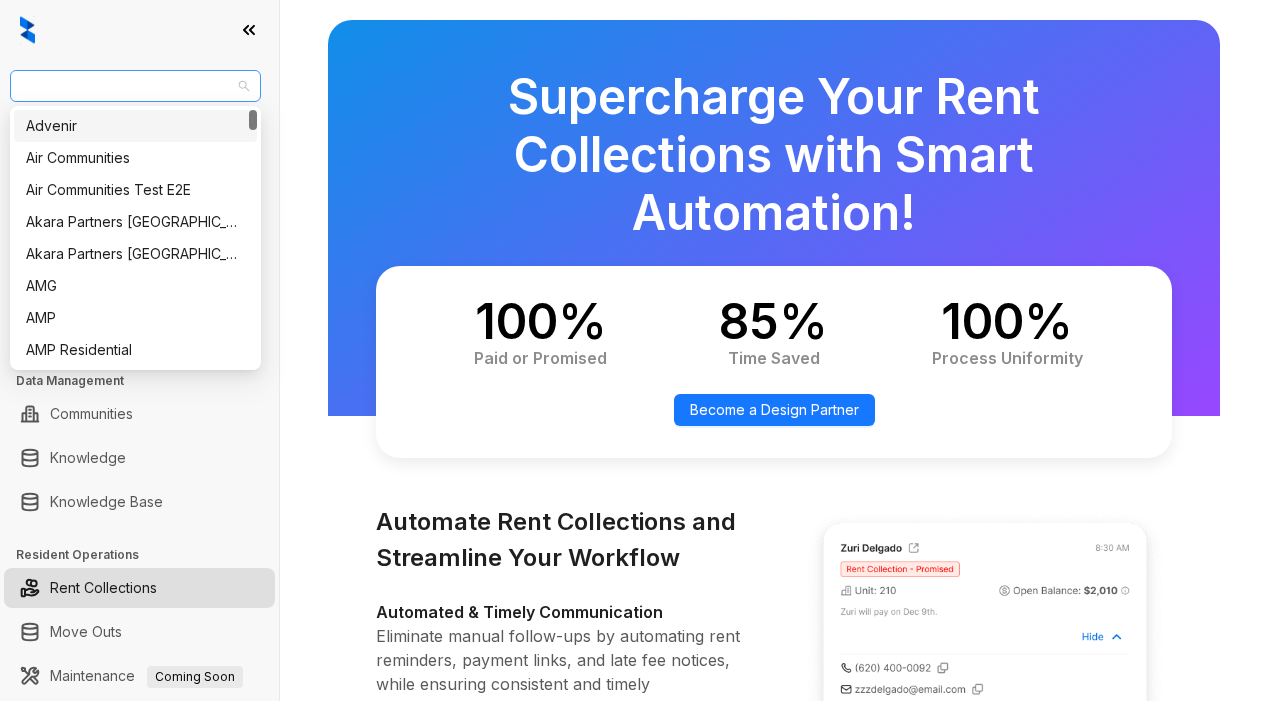 click on "Air Communities" at bounding box center (135, 86) 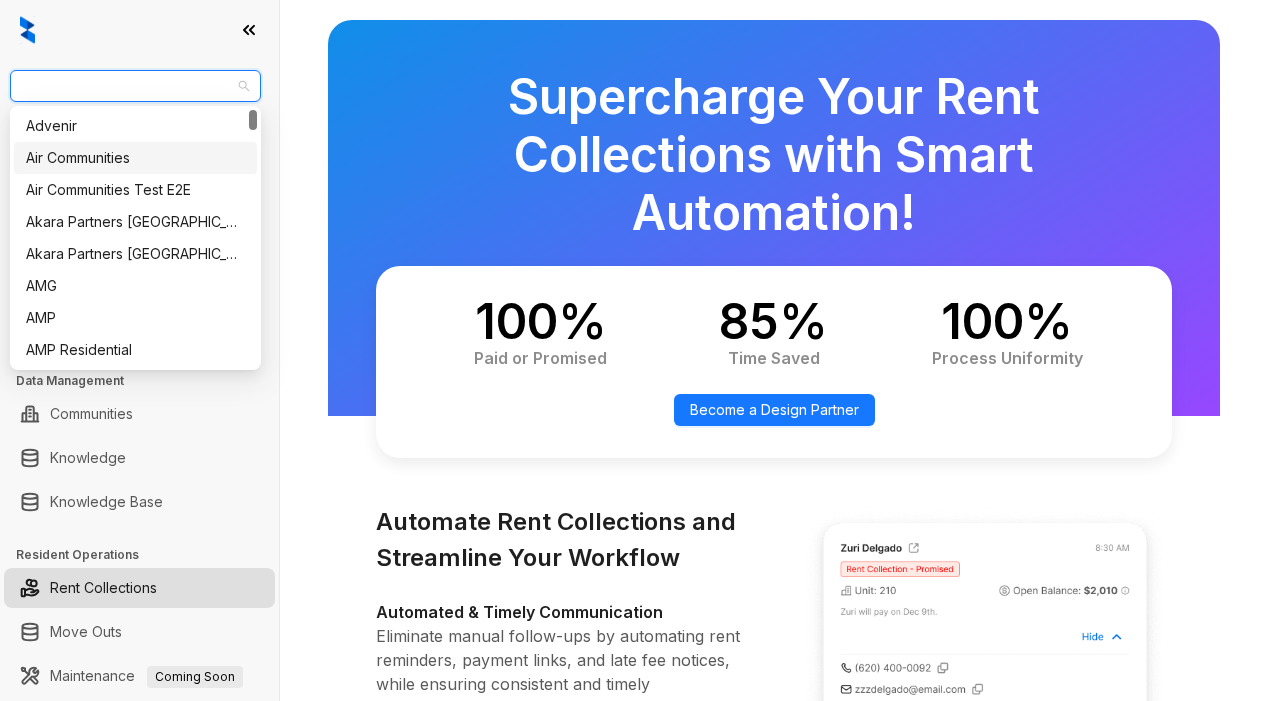 click on "Air Communities" at bounding box center (135, 158) 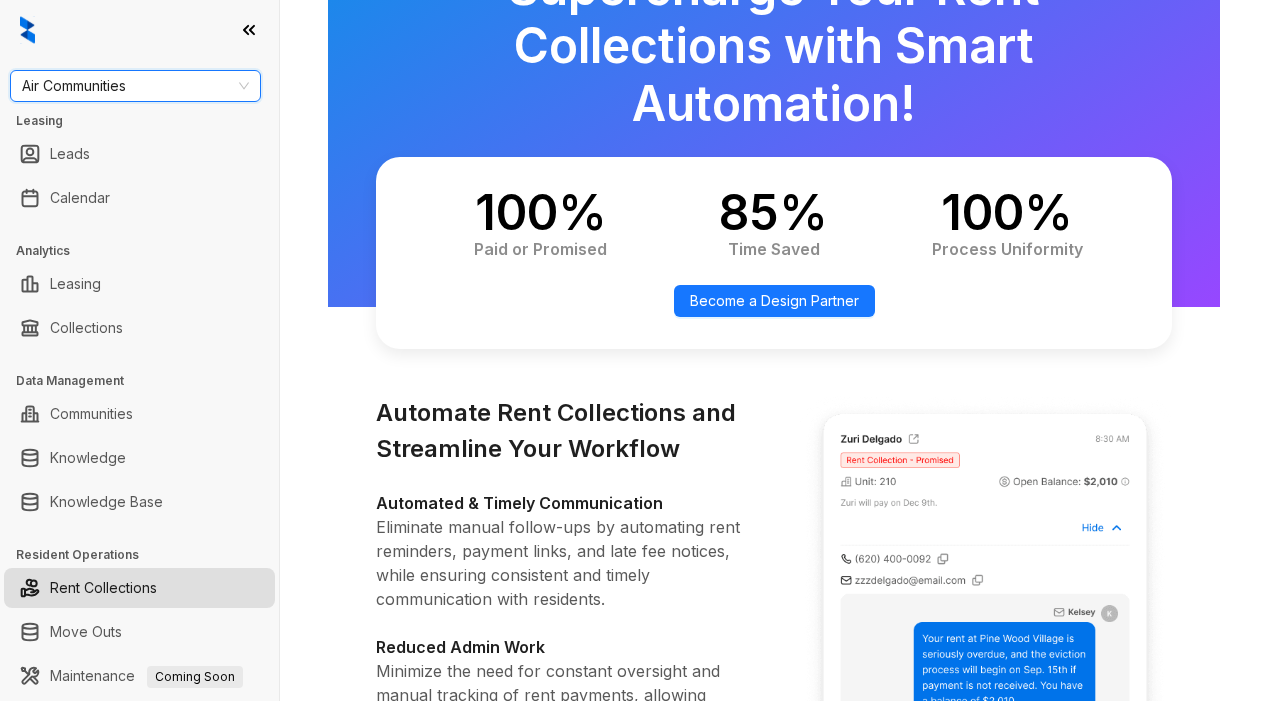 scroll, scrollTop: 200, scrollLeft: 0, axis: vertical 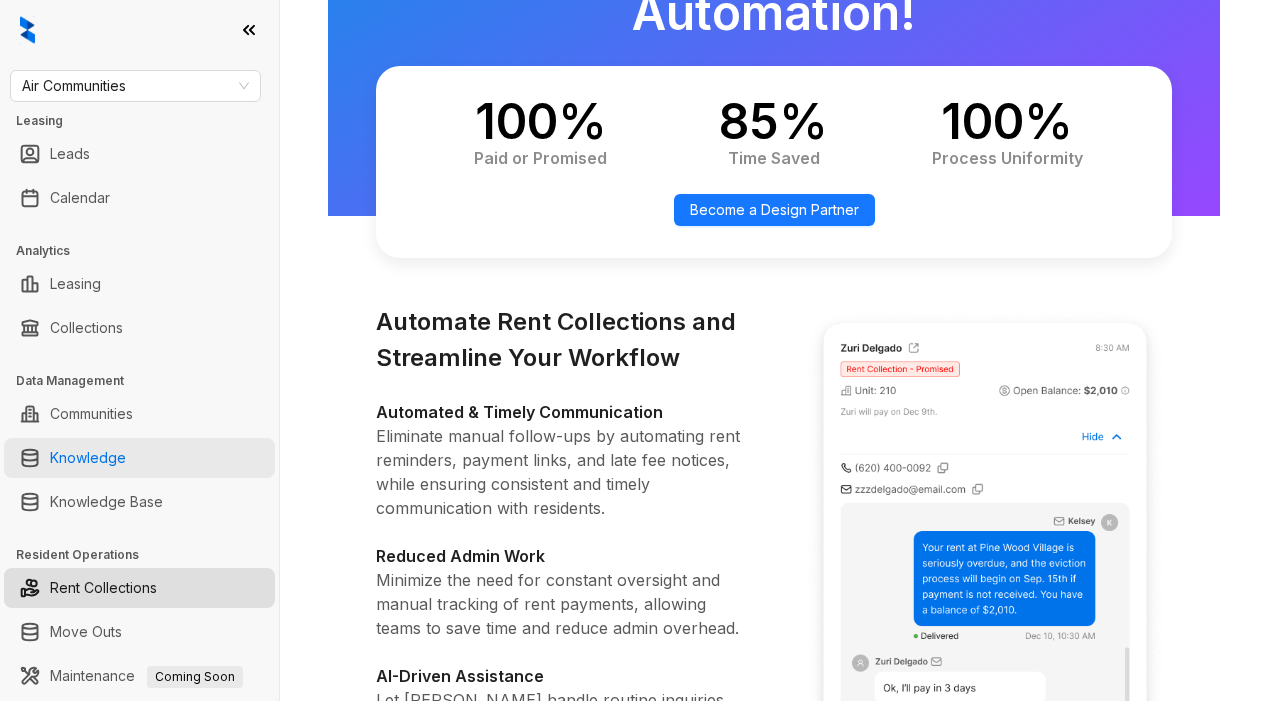 click on "Knowledge" at bounding box center [88, 458] 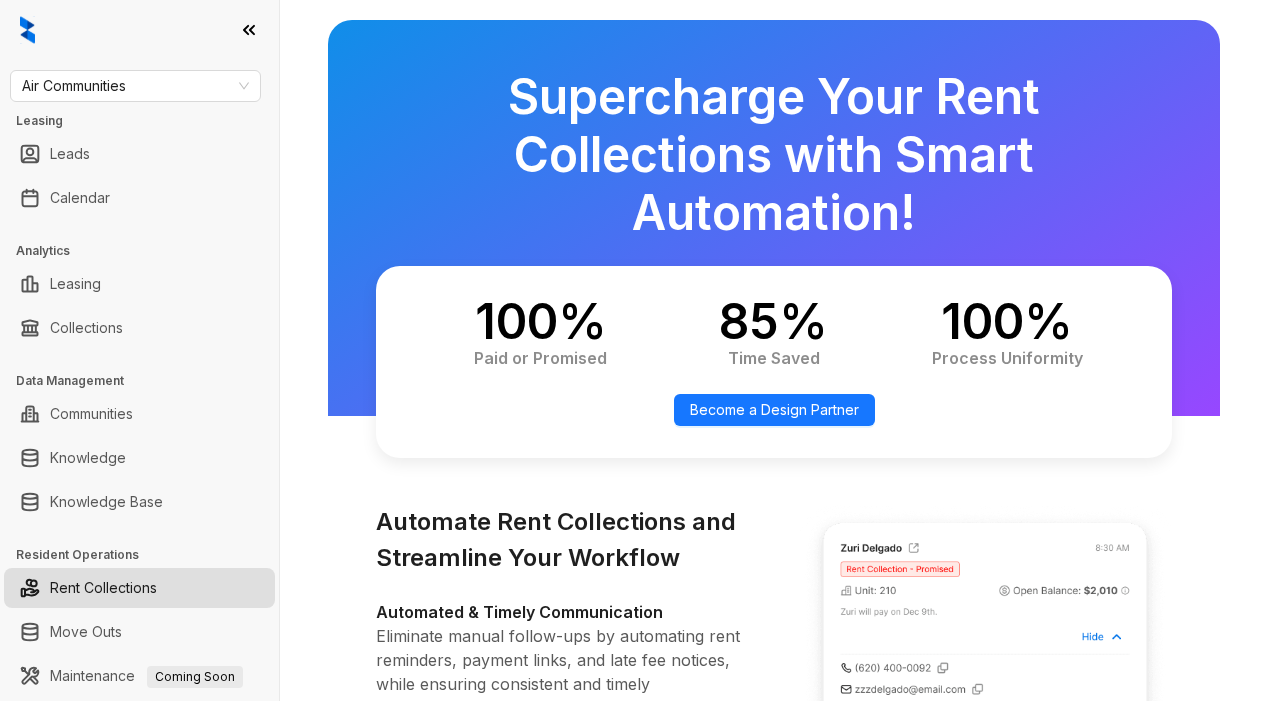 scroll, scrollTop: 0, scrollLeft: 0, axis: both 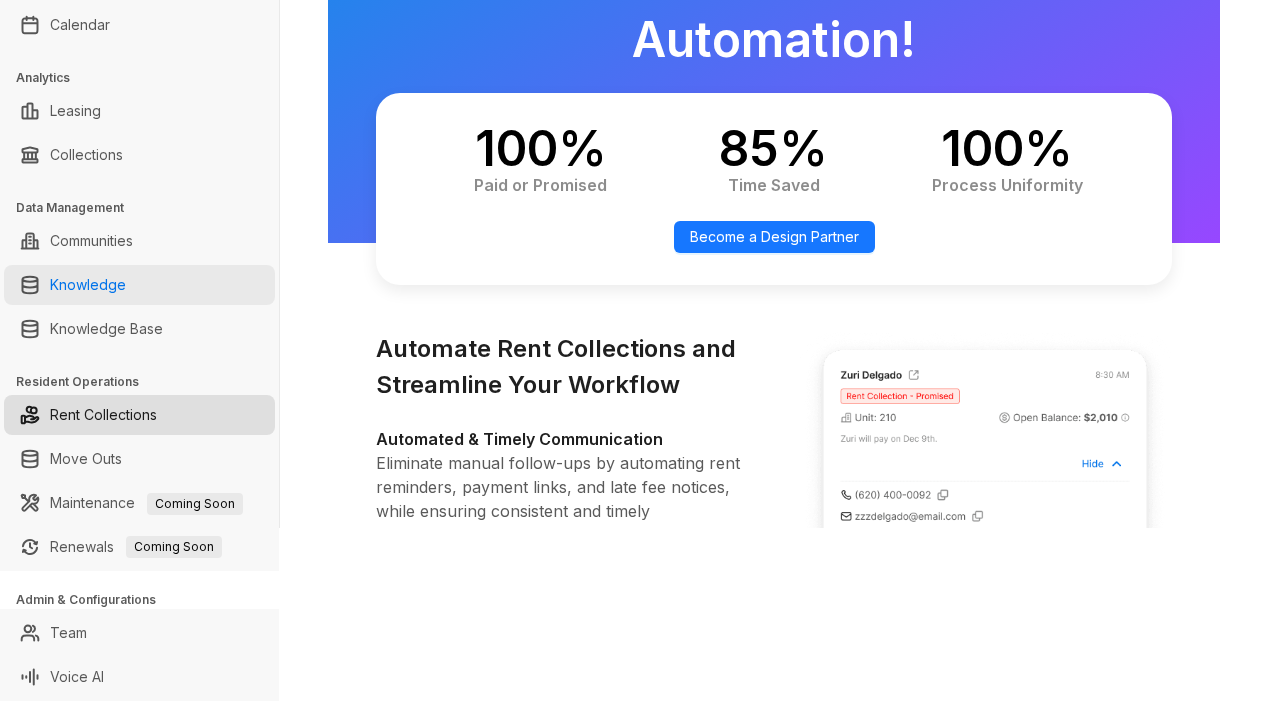 click on "Knowledge" at bounding box center [88, 285] 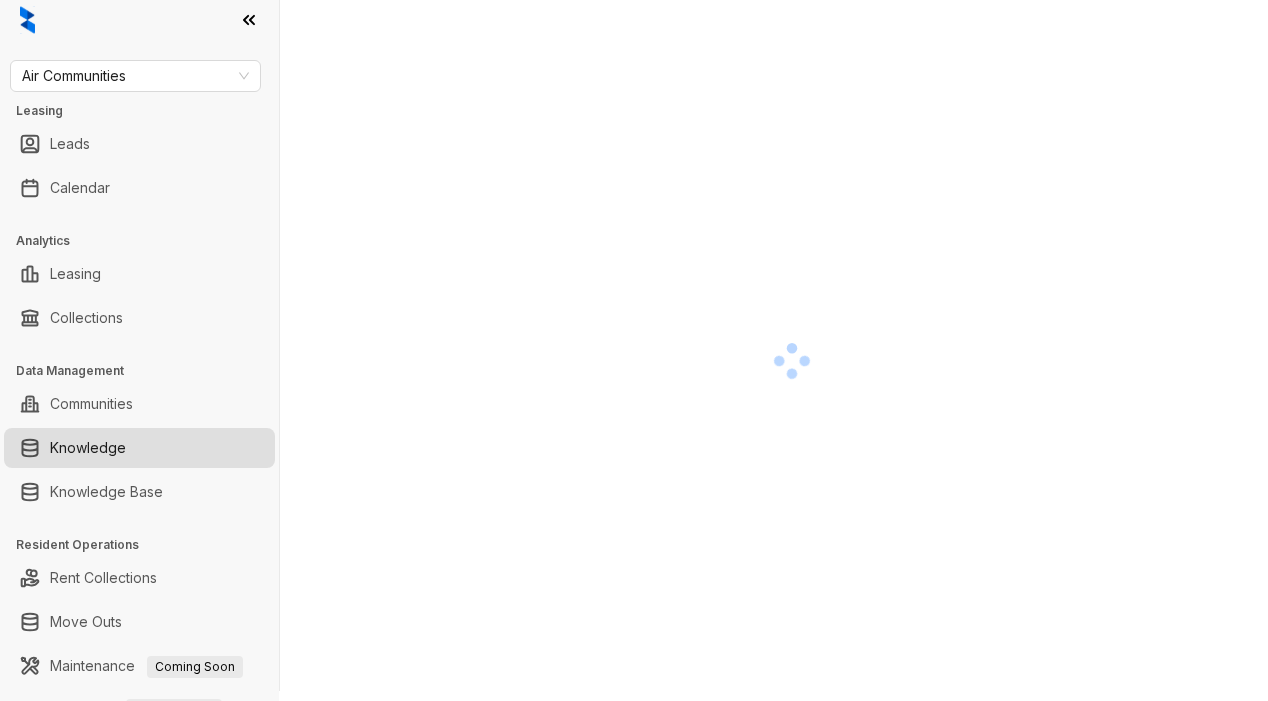 scroll, scrollTop: 0, scrollLeft: 0, axis: both 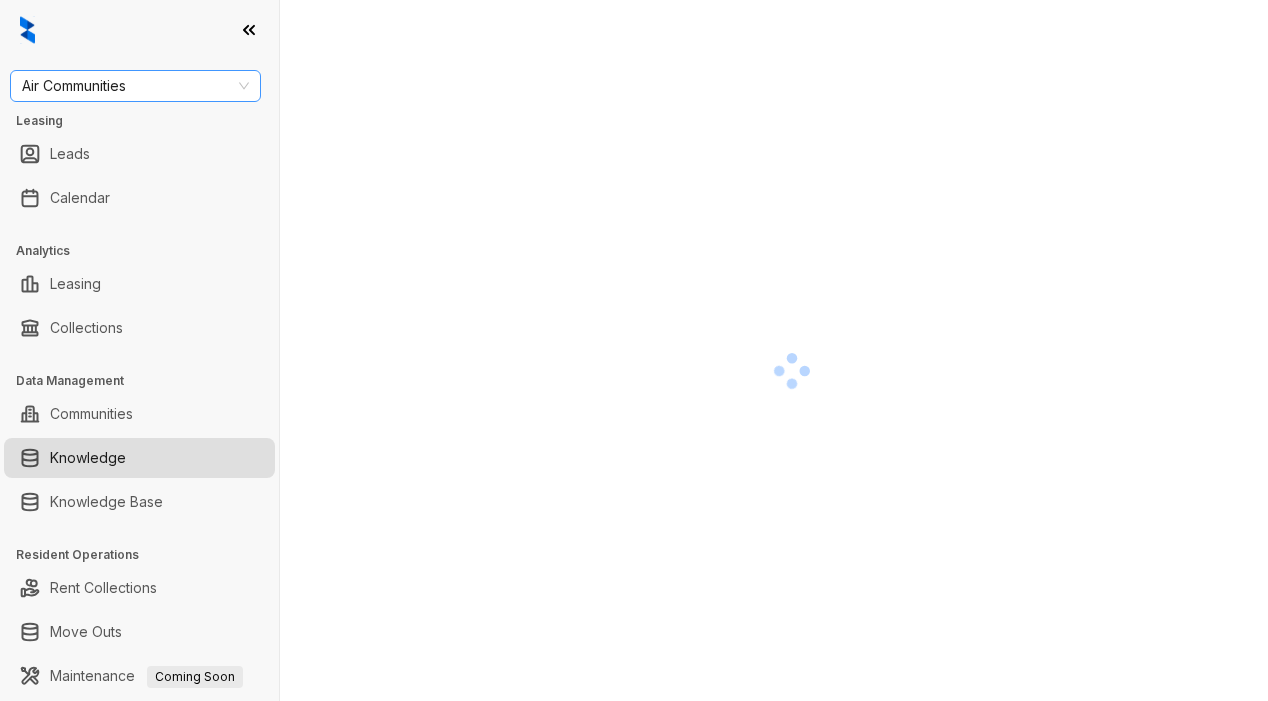 click on "Air Communities" at bounding box center (135, 86) 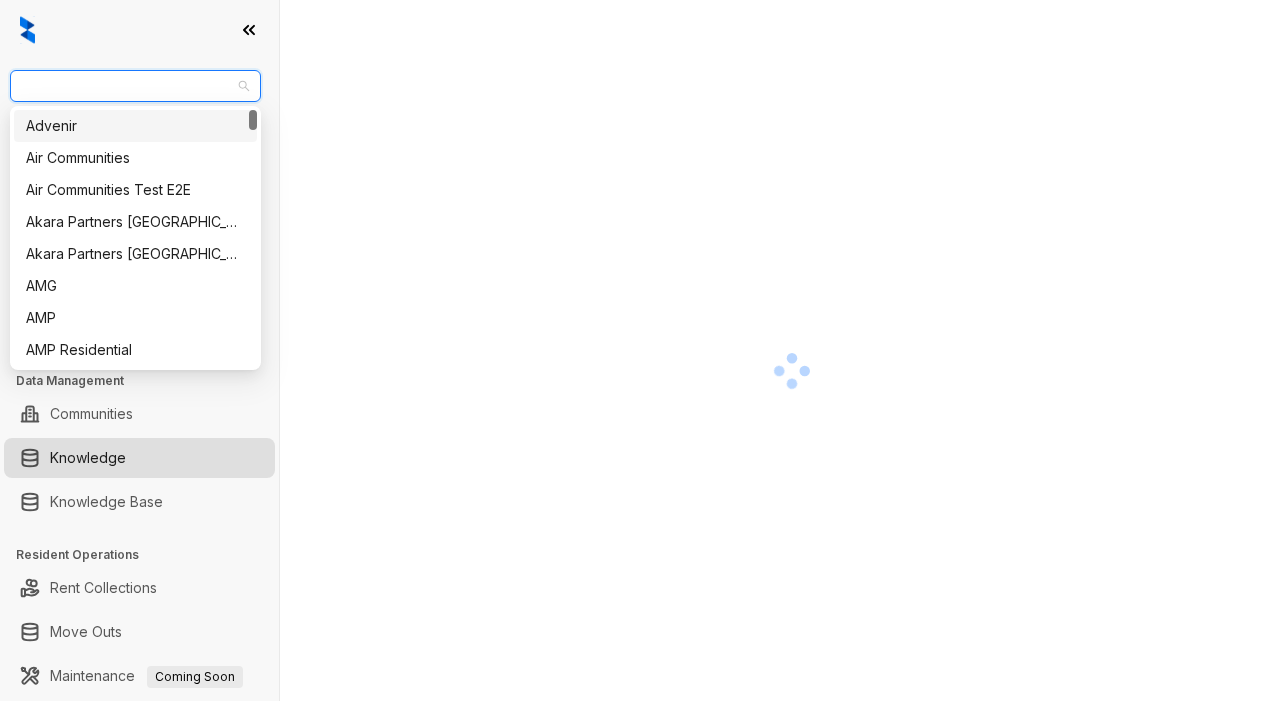 type on "*" 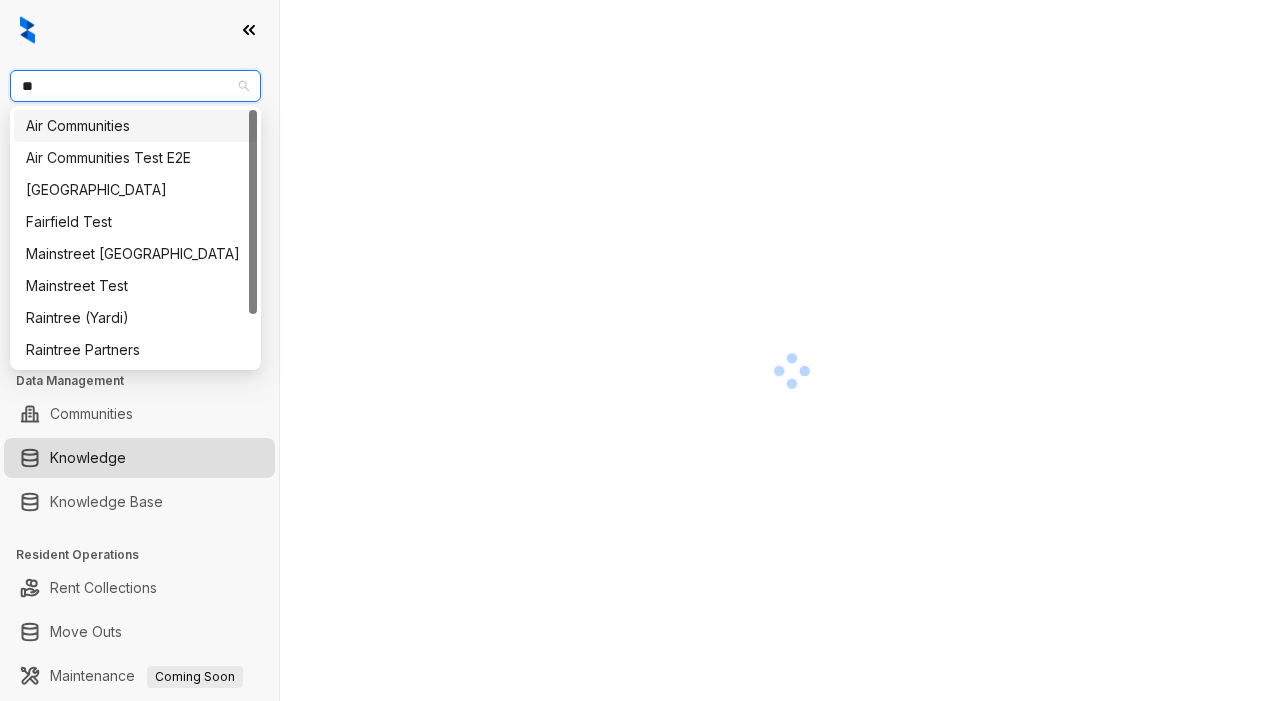 type on "***" 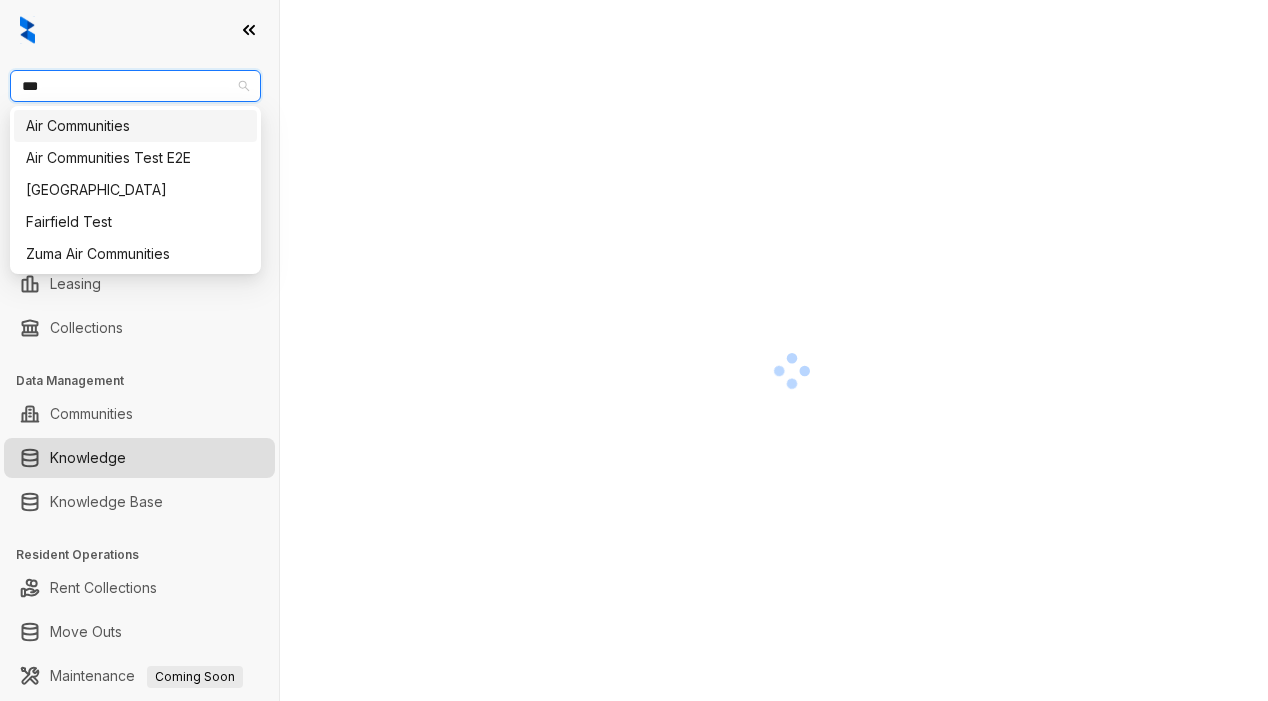 click on "Air Communities" at bounding box center (135, 126) 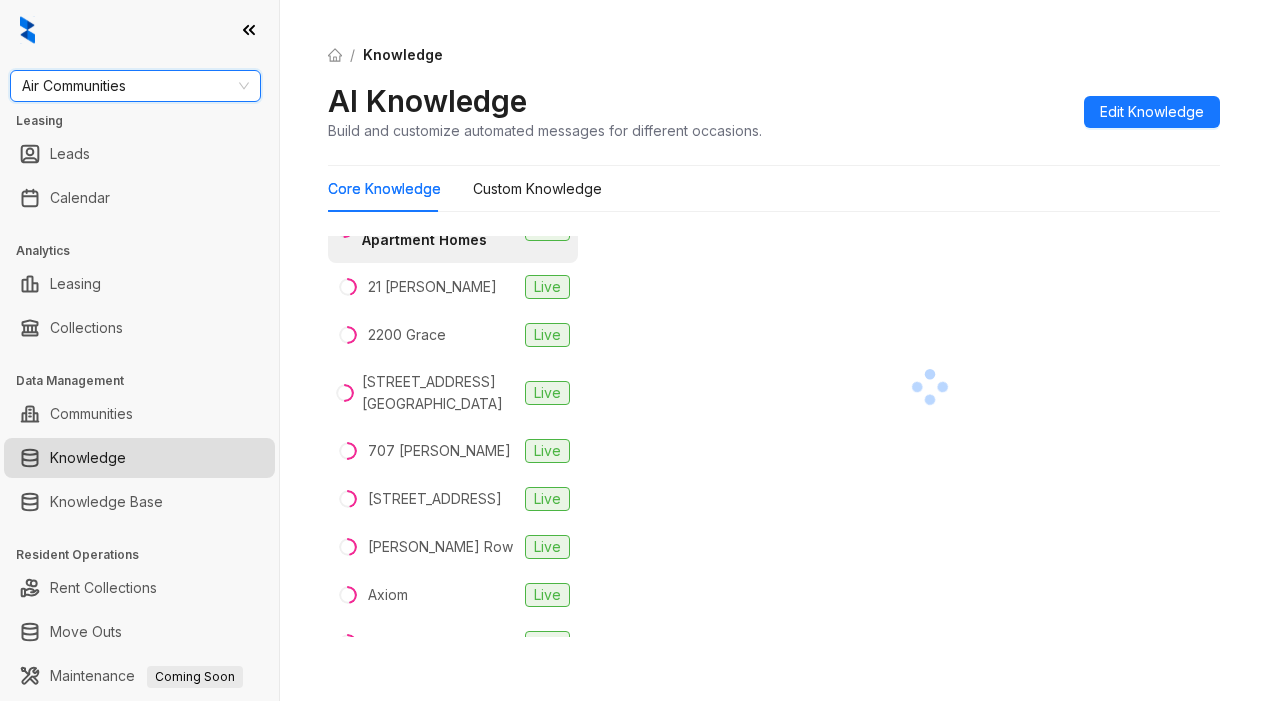 scroll, scrollTop: 100, scrollLeft: 0, axis: vertical 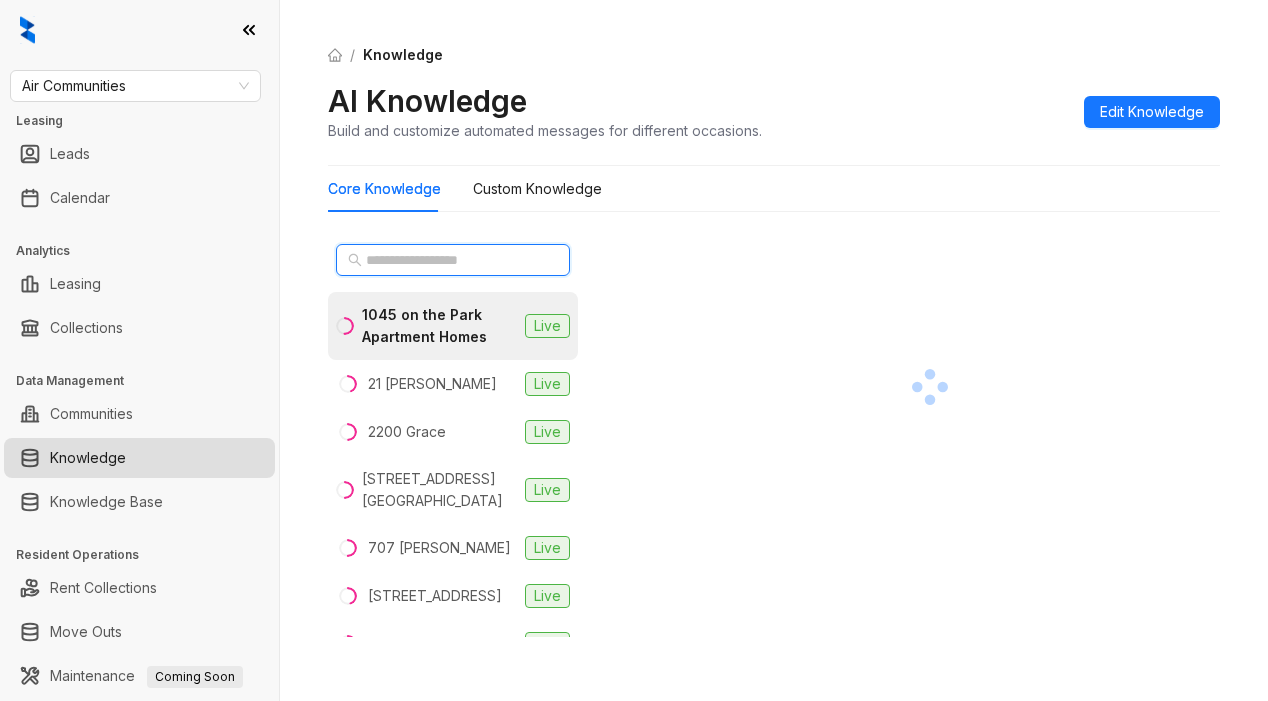 click at bounding box center [454, 260] 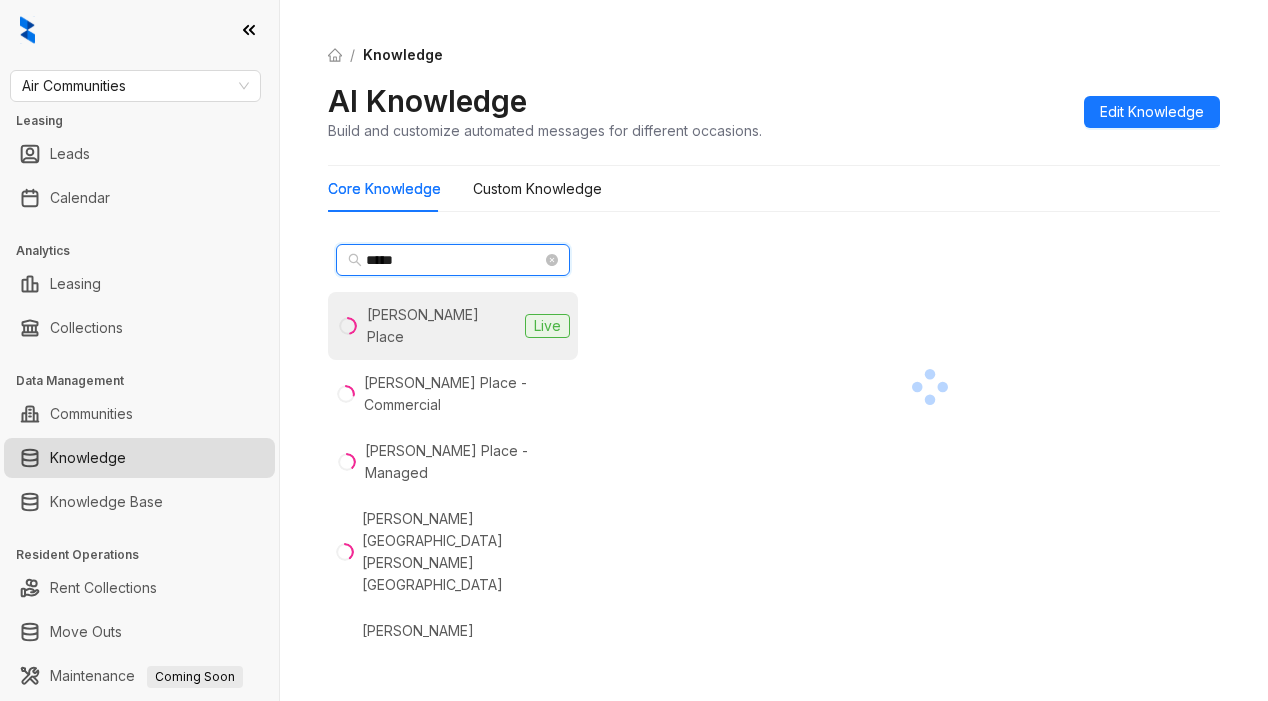 type on "*****" 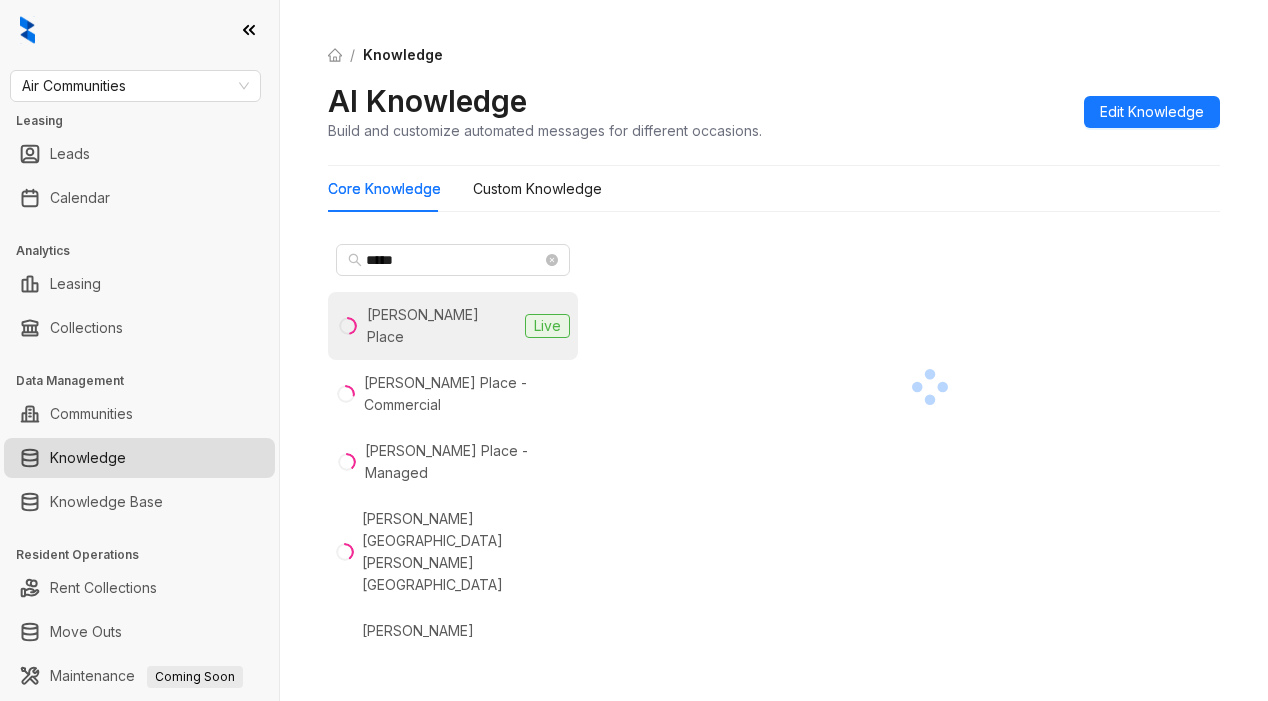 click on "Vaughan Place" at bounding box center (442, 326) 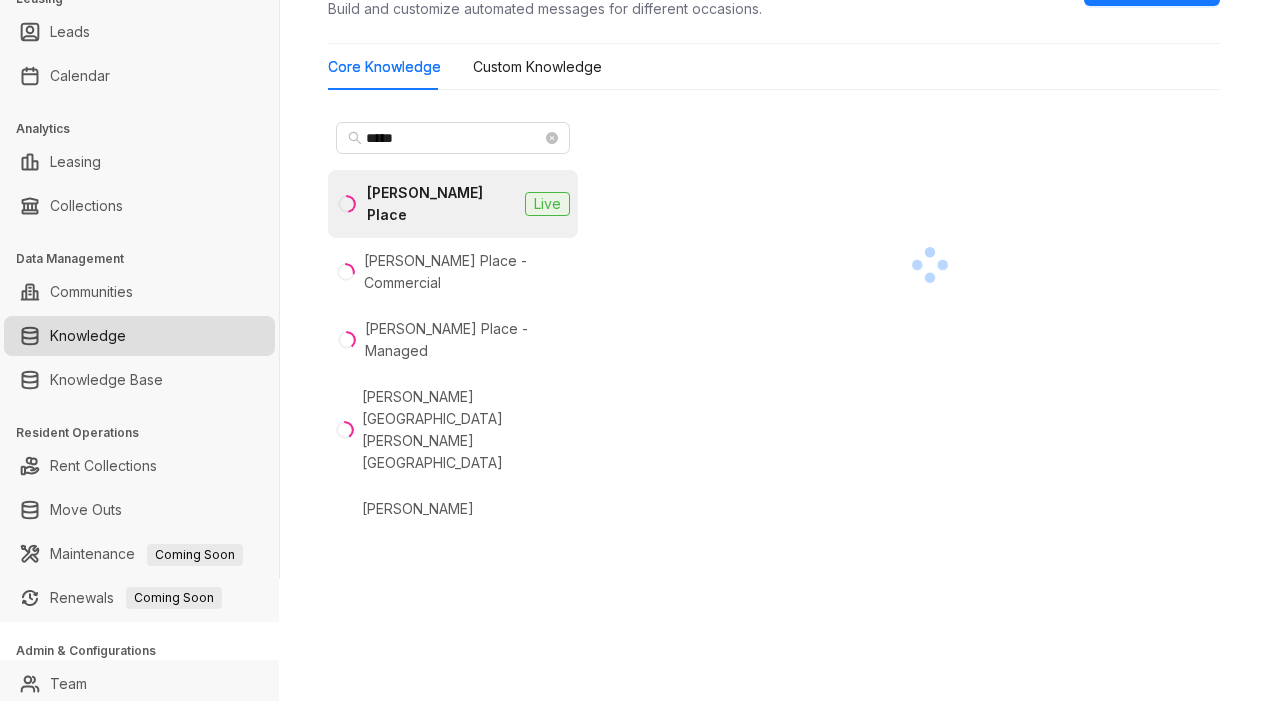 scroll, scrollTop: 0, scrollLeft: 0, axis: both 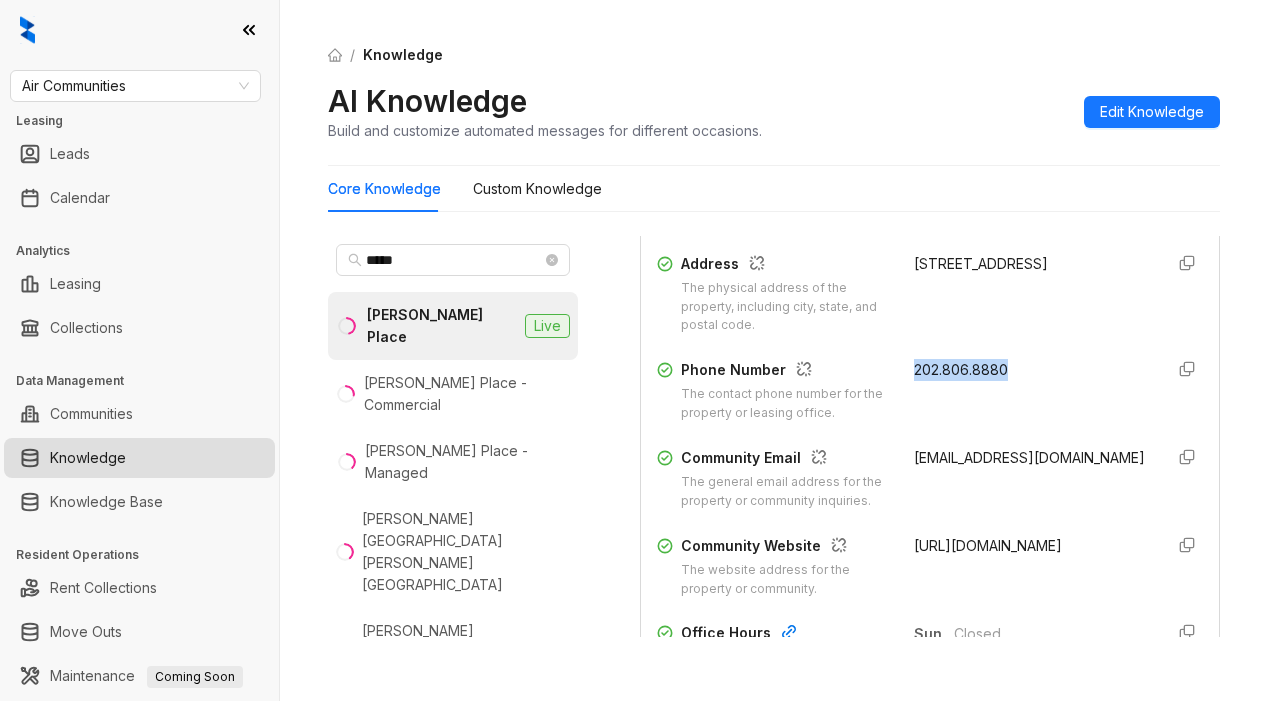 drag, startPoint x: 890, startPoint y: 380, endPoint x: 1003, endPoint y: 376, distance: 113.07078 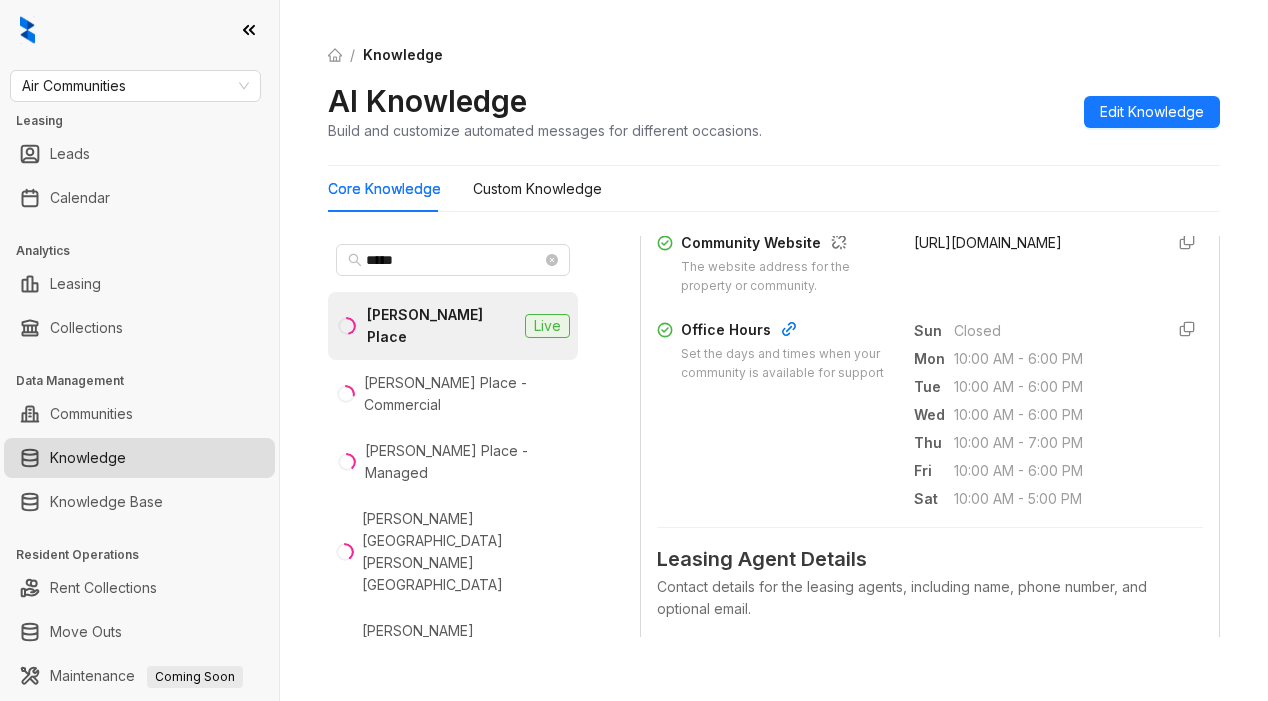 scroll, scrollTop: 700, scrollLeft: 0, axis: vertical 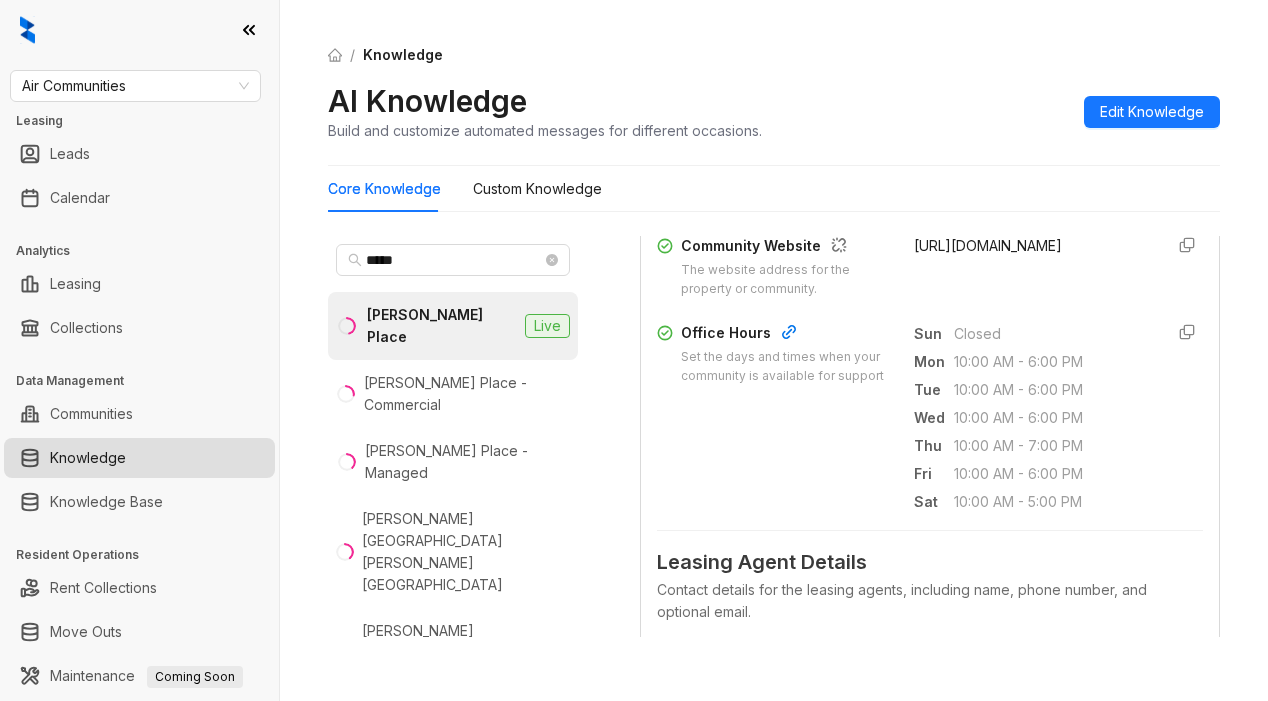 drag, startPoint x: 882, startPoint y: 275, endPoint x: 954, endPoint y: 314, distance: 81.88406 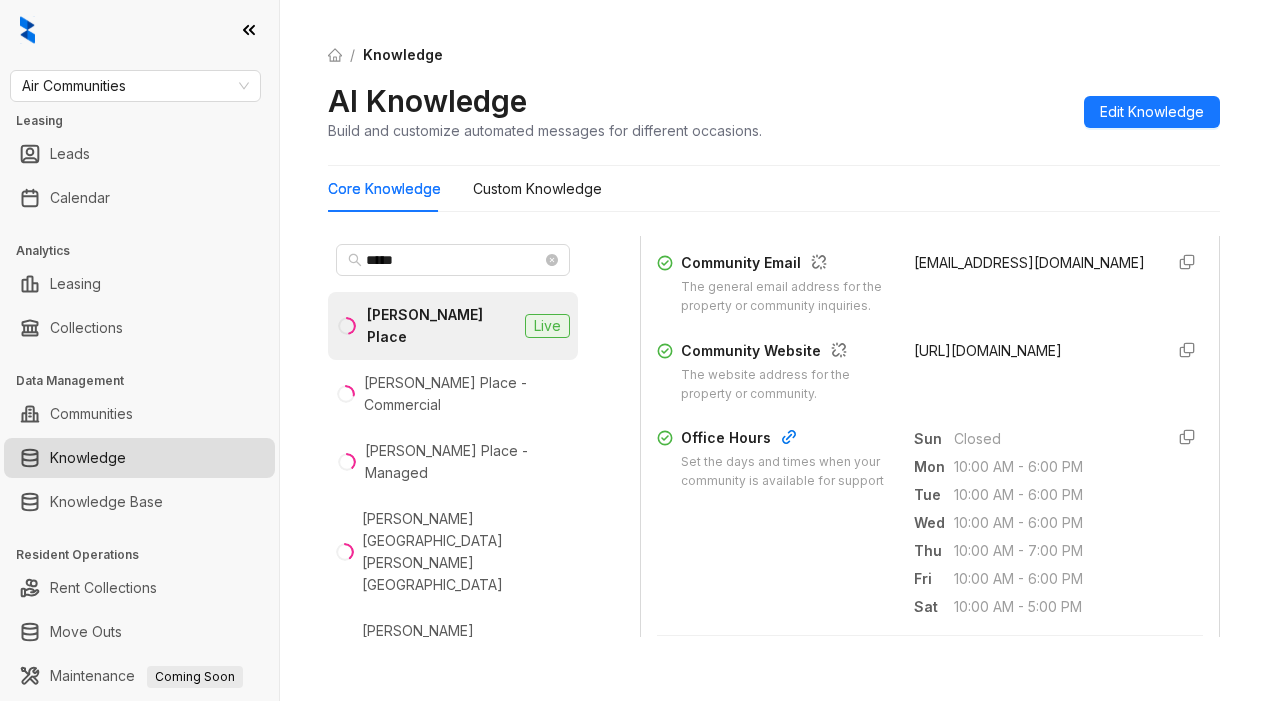 scroll, scrollTop: 600, scrollLeft: 0, axis: vertical 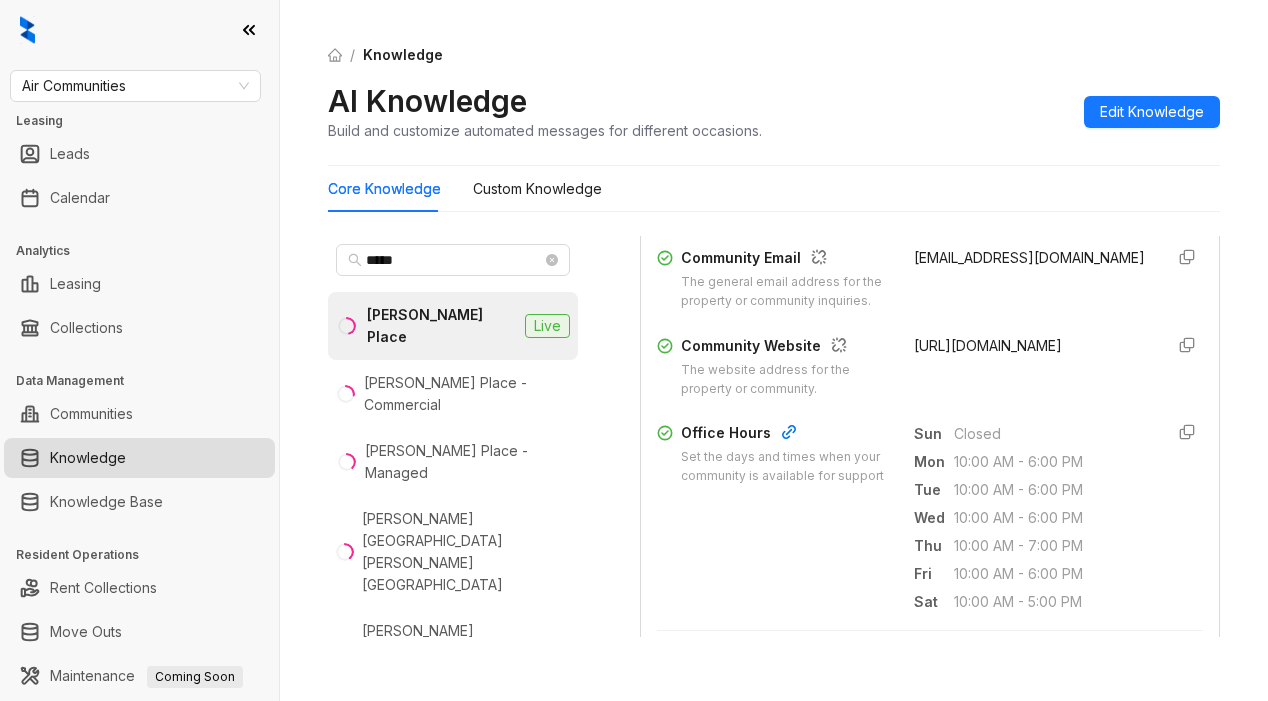 drag, startPoint x: 881, startPoint y: 273, endPoint x: 1010, endPoint y: 306, distance: 133.15405 